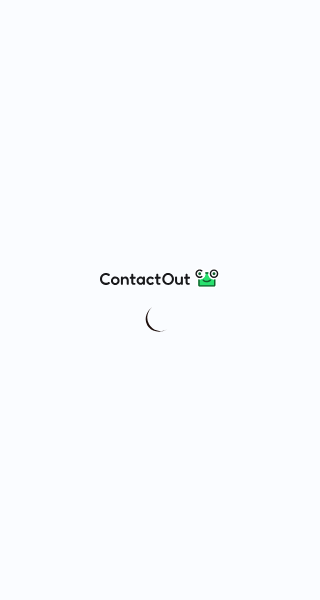 scroll, scrollTop: 0, scrollLeft: 0, axis: both 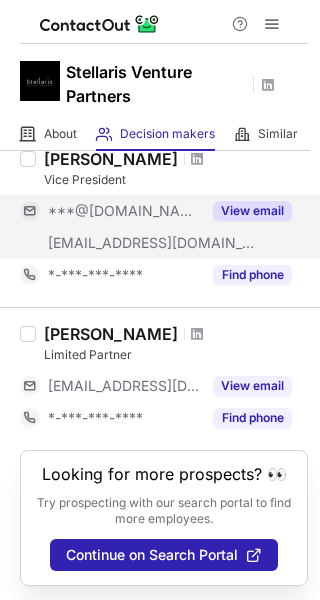 click on "View email" at bounding box center (252, 211) 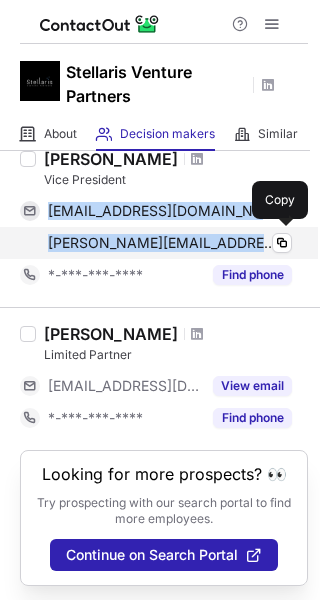 drag, startPoint x: 43, startPoint y: 207, endPoint x: 239, endPoint y: 246, distance: 199.84244 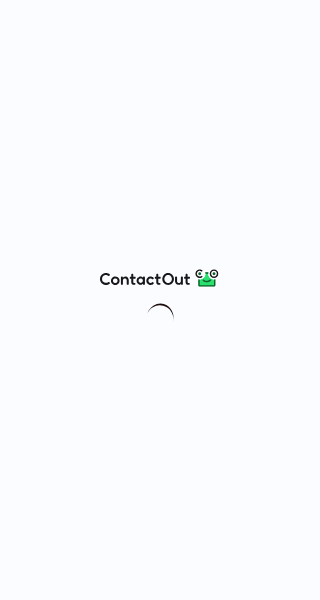 scroll, scrollTop: 0, scrollLeft: 0, axis: both 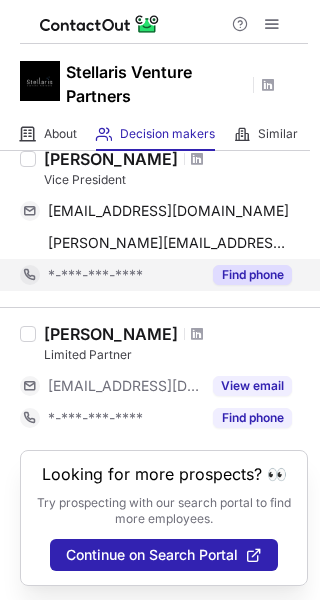 click on "Find phone" at bounding box center [252, 275] 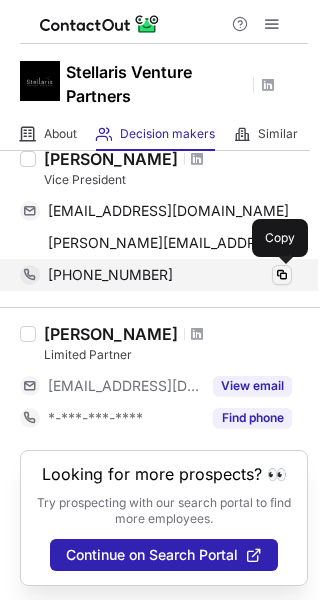 click at bounding box center (282, 275) 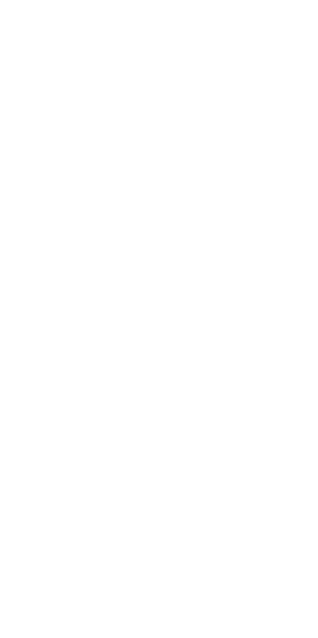 scroll, scrollTop: 0, scrollLeft: 0, axis: both 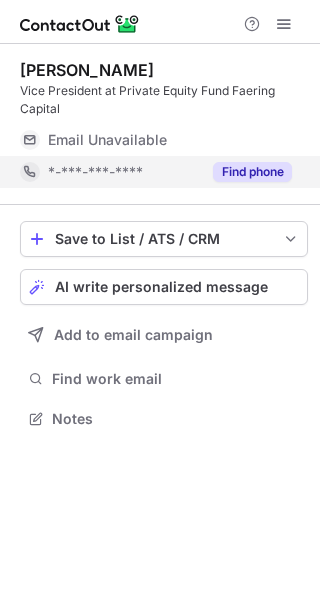 click on "Find phone" at bounding box center (252, 172) 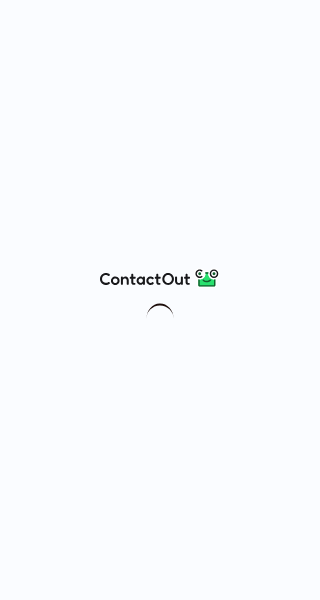 scroll, scrollTop: 0, scrollLeft: 0, axis: both 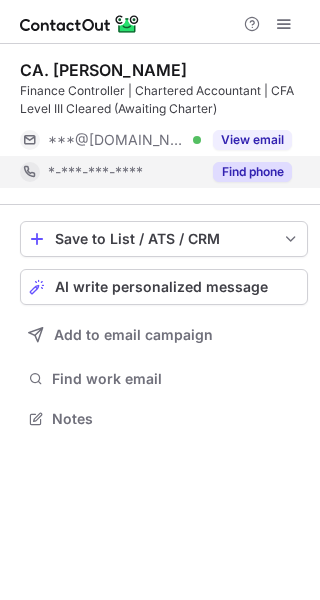 click on "Find phone" at bounding box center (252, 172) 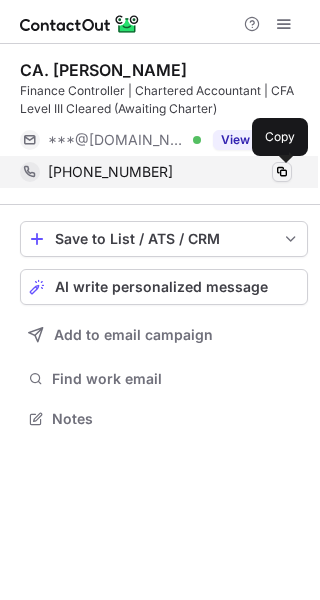 click at bounding box center (282, 172) 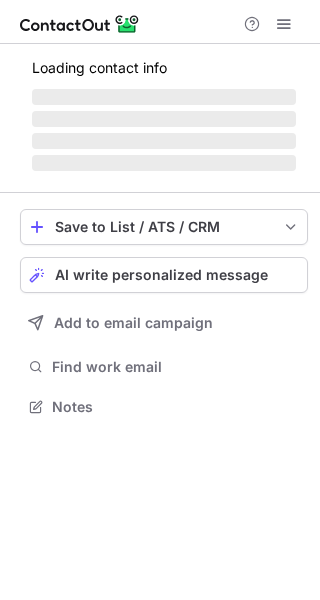 scroll, scrollTop: 0, scrollLeft: 0, axis: both 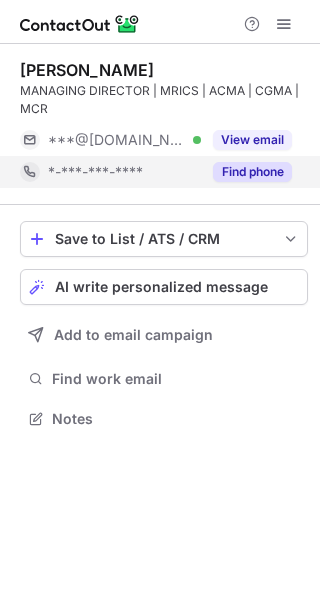 click on "Find phone" at bounding box center (252, 172) 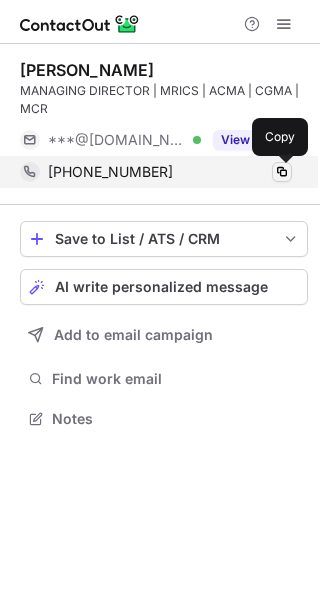 drag, startPoint x: 285, startPoint y: 173, endPoint x: 278, endPoint y: 164, distance: 11.401754 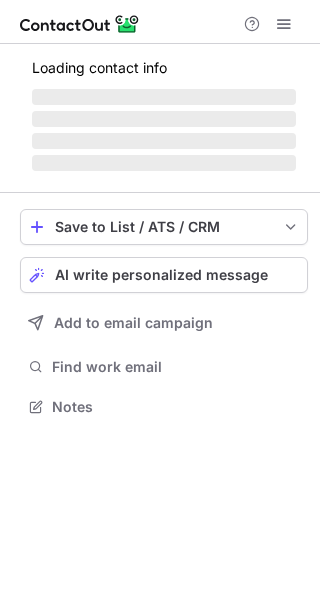 scroll, scrollTop: 0, scrollLeft: 0, axis: both 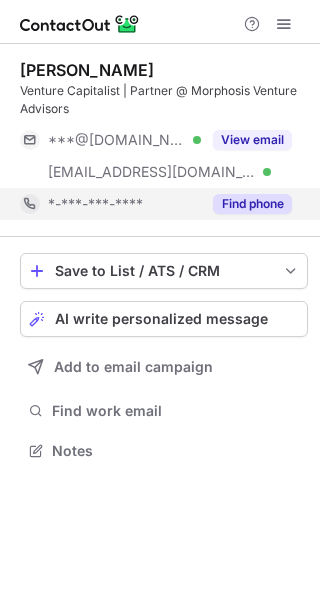 click on "Find phone" at bounding box center (252, 204) 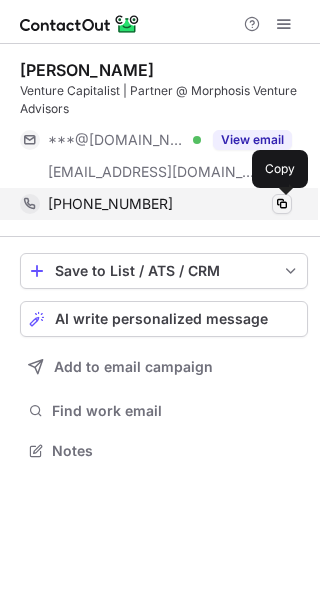 click at bounding box center (282, 204) 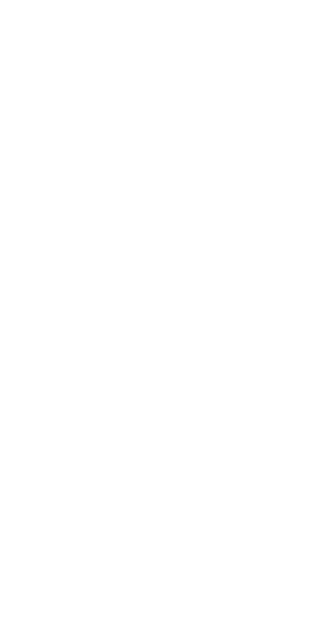 scroll, scrollTop: 0, scrollLeft: 0, axis: both 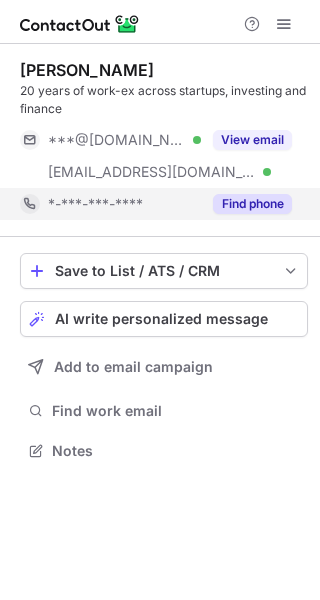 click on "Find phone" at bounding box center (252, 204) 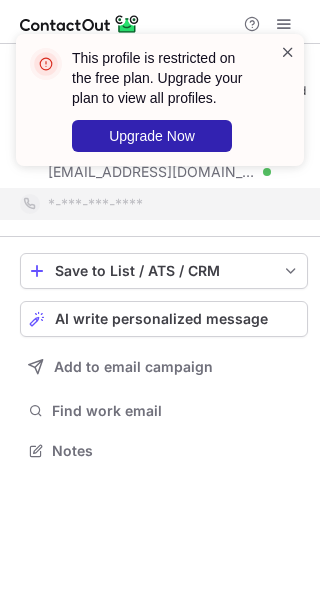 click at bounding box center (288, 52) 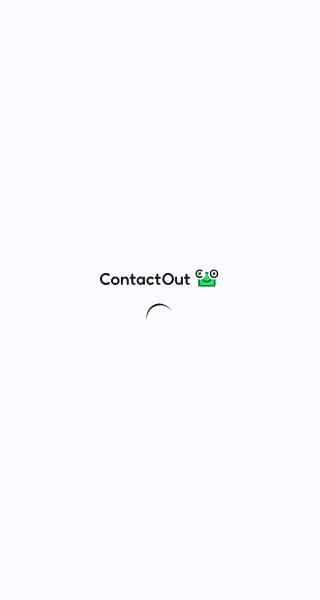 scroll, scrollTop: 0, scrollLeft: 0, axis: both 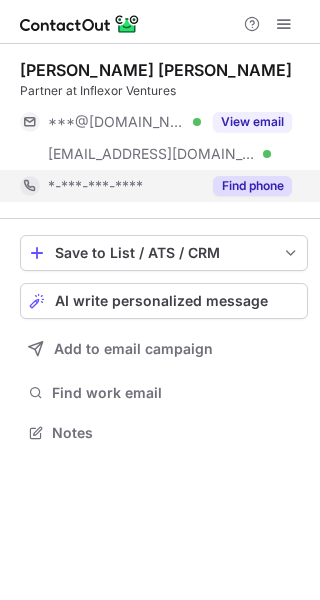 click on "Find phone" at bounding box center [252, 186] 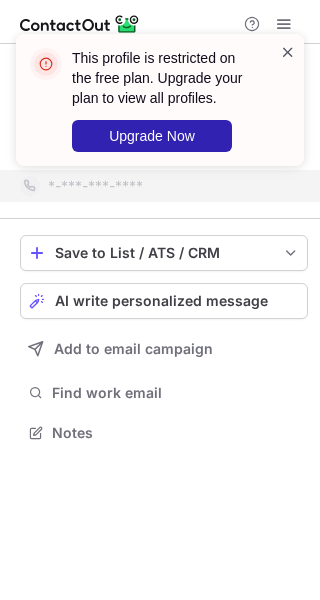 click at bounding box center (288, 52) 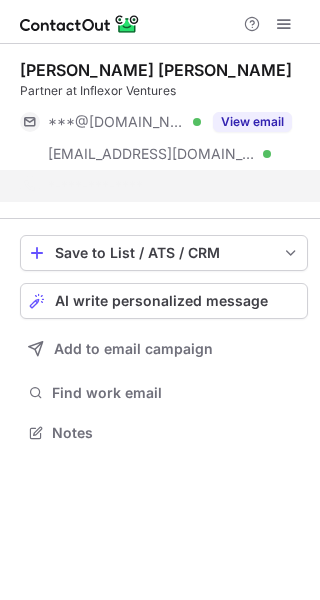 scroll, scrollTop: 386, scrollLeft: 320, axis: both 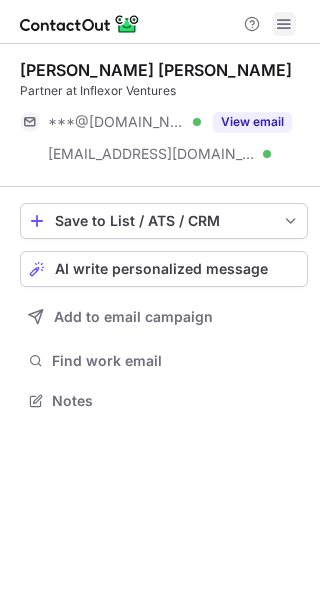 click at bounding box center [284, 24] 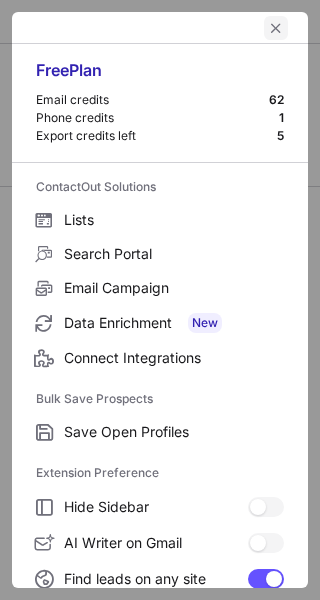click at bounding box center (276, 28) 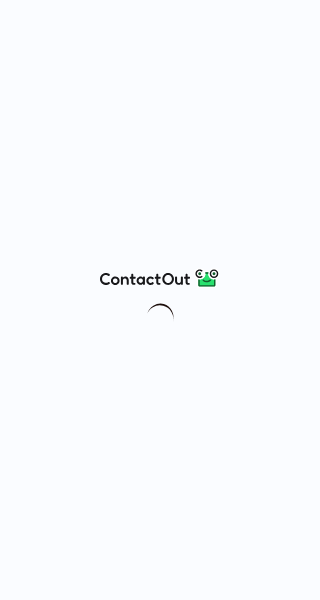scroll, scrollTop: 0, scrollLeft: 0, axis: both 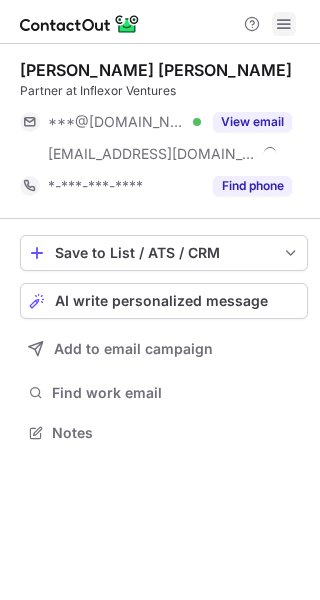 click at bounding box center [284, 24] 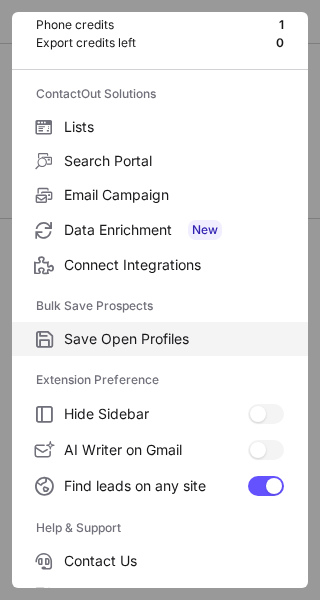 scroll, scrollTop: 232, scrollLeft: 0, axis: vertical 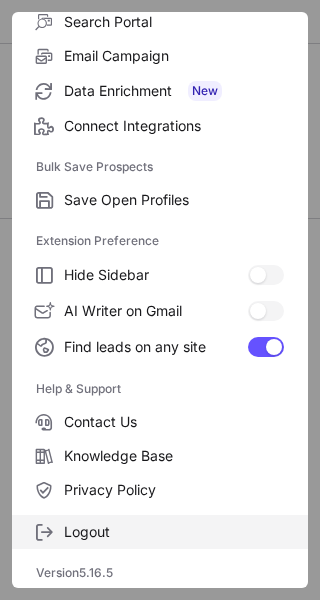 click on "Logout" at bounding box center [174, 532] 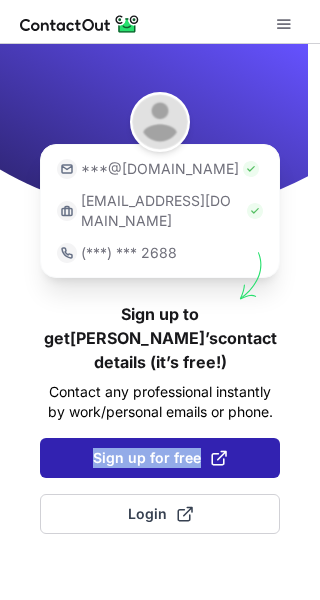drag, startPoint x: 93, startPoint y: 436, endPoint x: 95, endPoint y: 423, distance: 13.152946 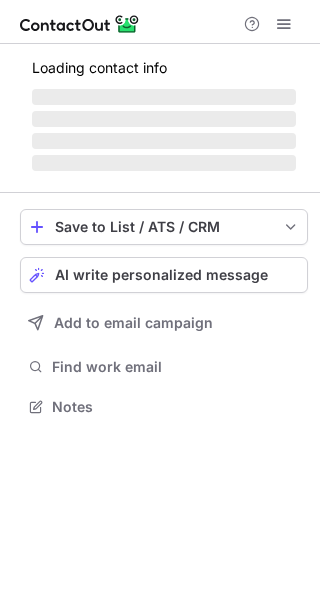 scroll, scrollTop: 0, scrollLeft: 0, axis: both 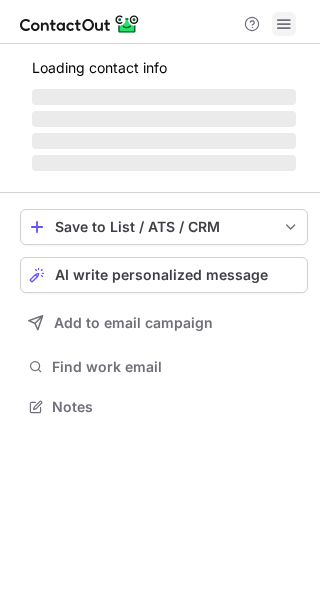 click at bounding box center (284, 24) 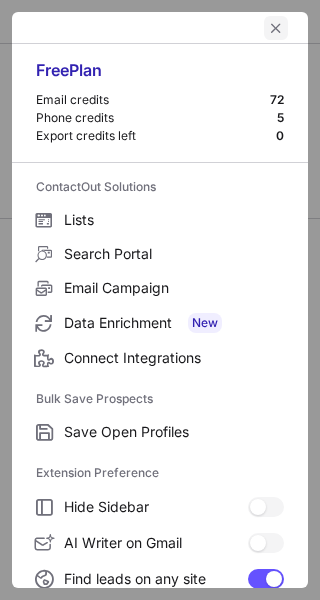 click at bounding box center [276, 28] 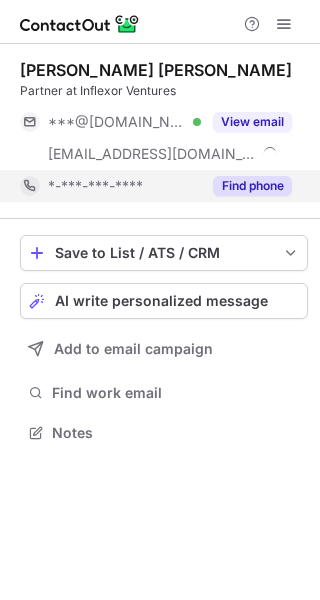 click on "Find phone" at bounding box center [252, 186] 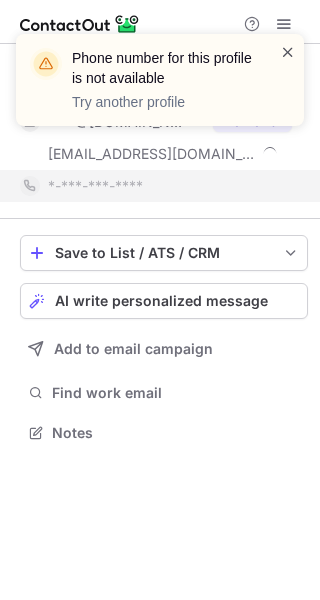 click at bounding box center [288, 52] 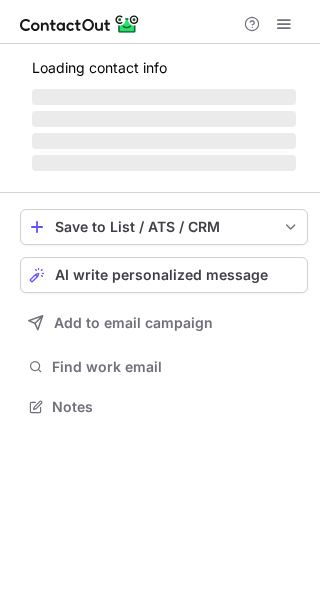 scroll, scrollTop: 0, scrollLeft: 0, axis: both 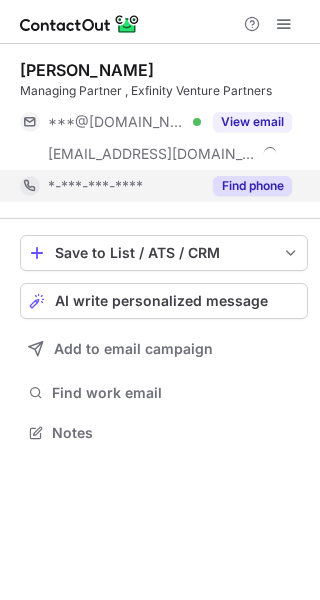 click on "Find phone" at bounding box center [246, 186] 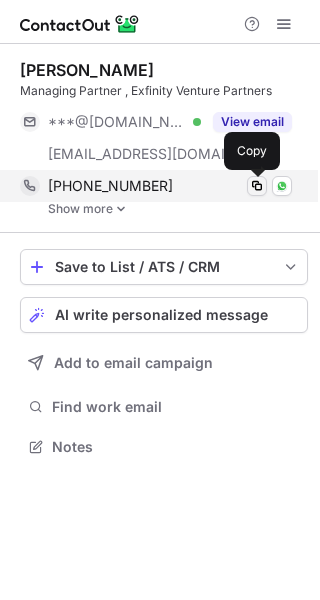 scroll, scrollTop: 10, scrollLeft: 10, axis: both 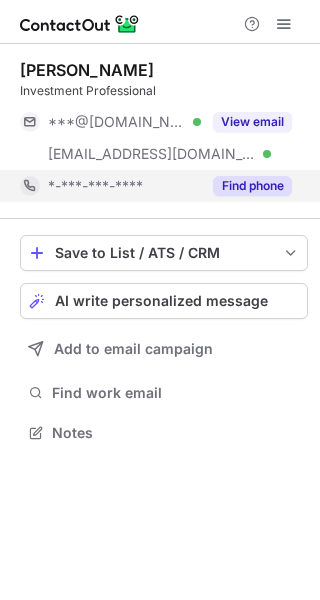 click on "Find phone" at bounding box center (252, 186) 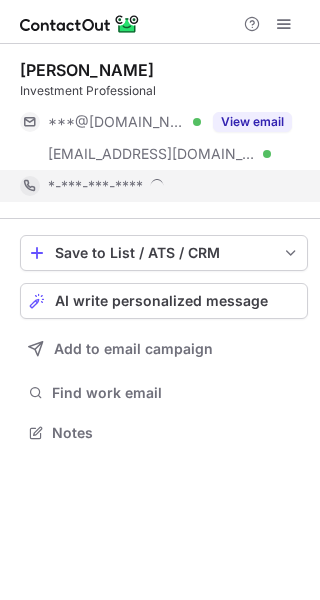 scroll, scrollTop: 10, scrollLeft: 10, axis: both 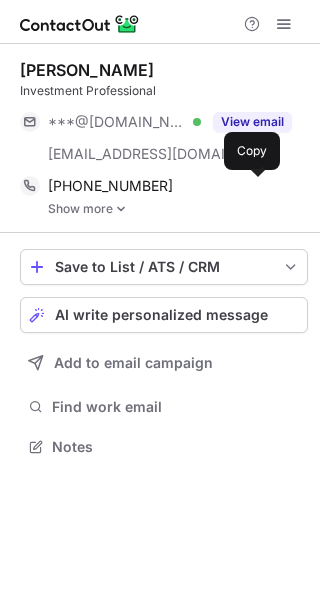 click at bounding box center (257, 186) 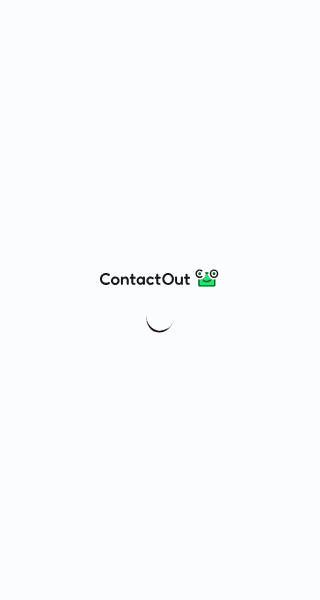 scroll, scrollTop: 0, scrollLeft: 0, axis: both 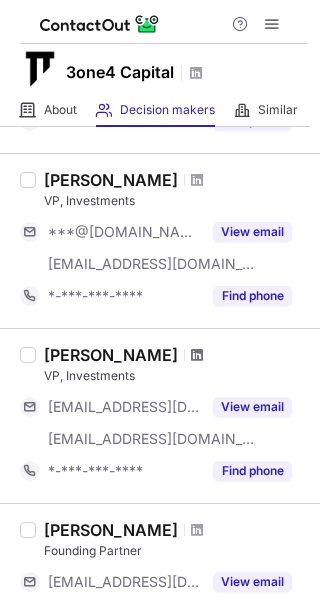 click at bounding box center [197, 355] 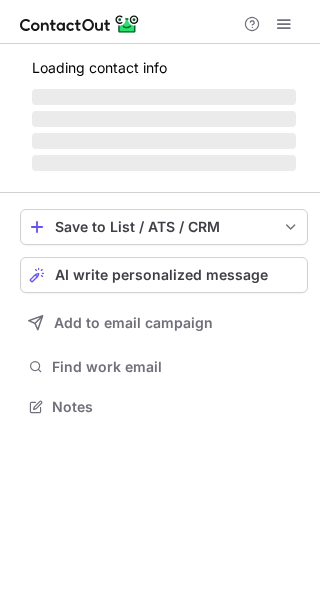 scroll, scrollTop: 0, scrollLeft: 0, axis: both 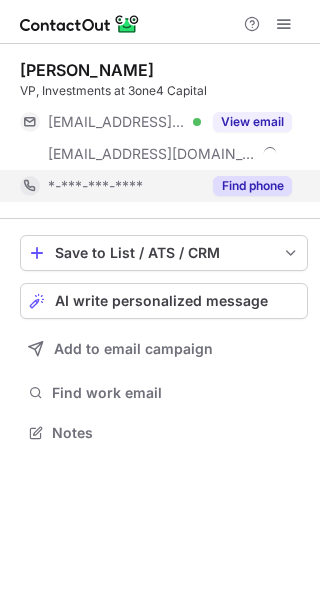 click on "Find phone" at bounding box center [246, 186] 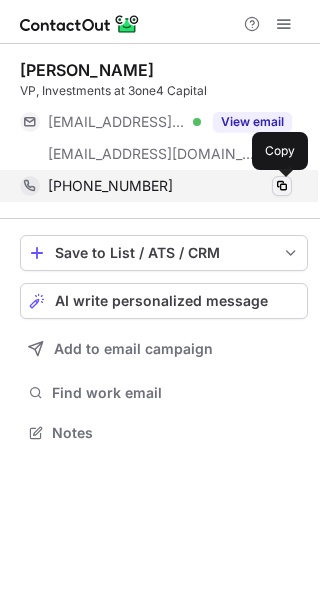 click at bounding box center [282, 186] 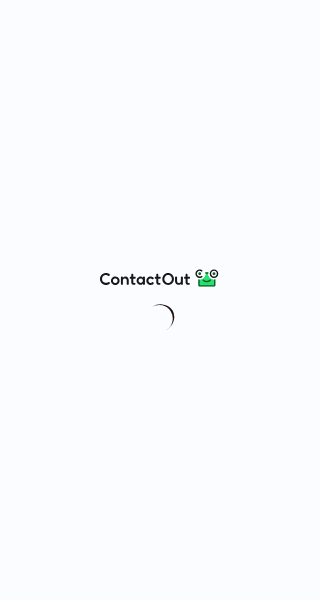 scroll, scrollTop: 0, scrollLeft: 0, axis: both 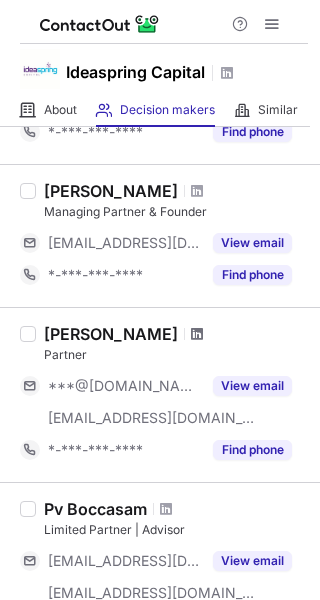 click at bounding box center (197, 334) 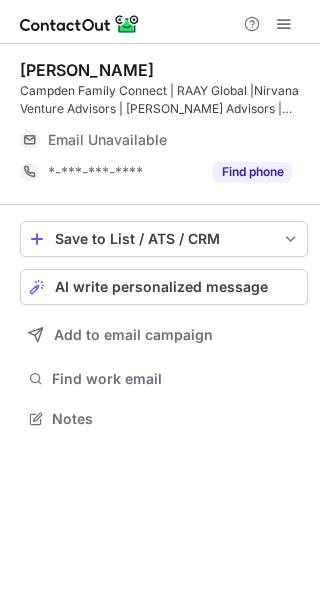 scroll, scrollTop: 0, scrollLeft: 0, axis: both 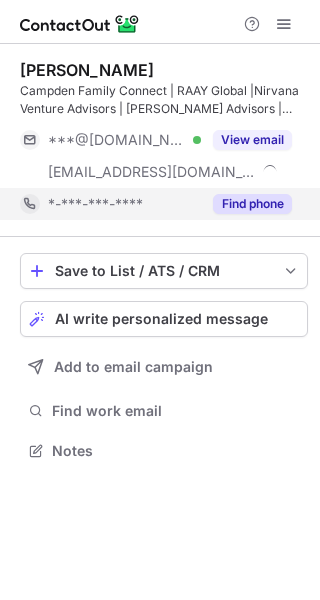 click on "Find phone" at bounding box center [252, 204] 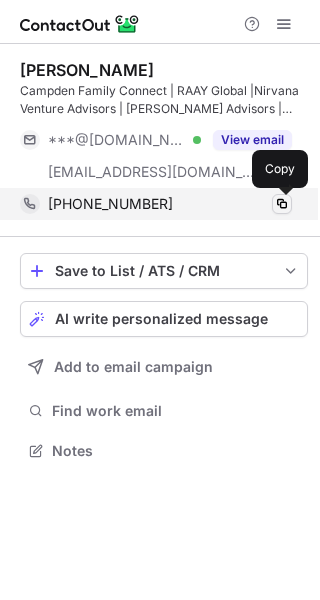 click at bounding box center (282, 204) 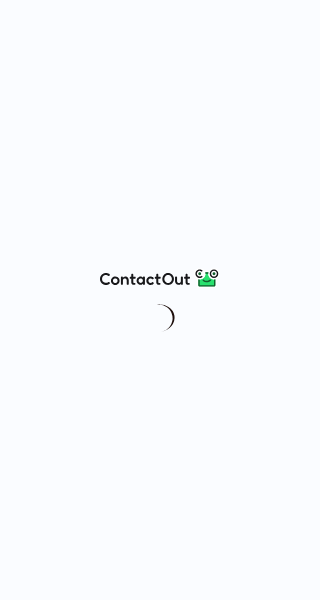 scroll, scrollTop: 0, scrollLeft: 0, axis: both 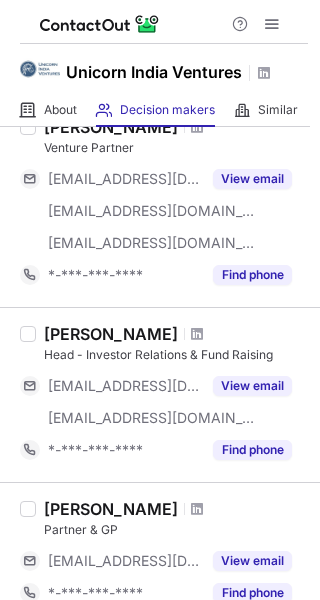 click at bounding box center [197, 334] 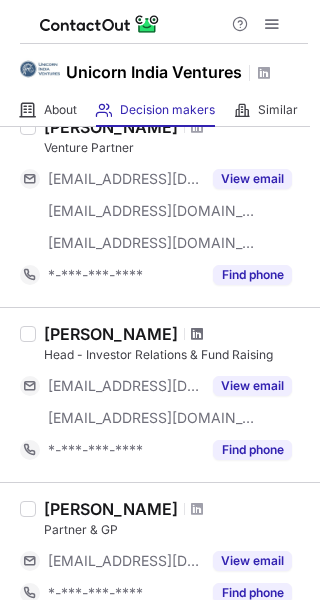 click at bounding box center [197, 334] 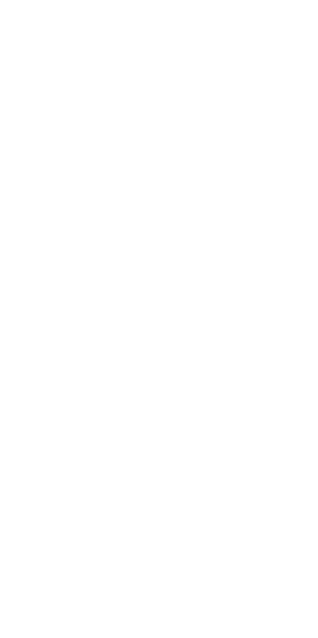 scroll, scrollTop: 0, scrollLeft: 0, axis: both 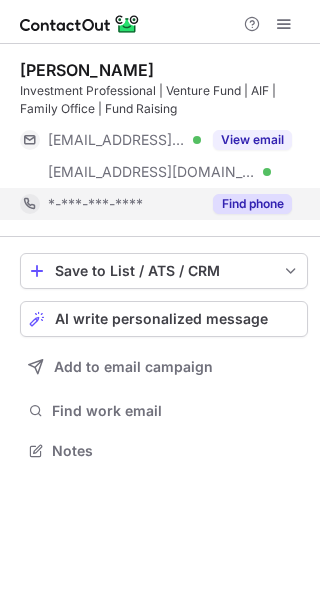 click on "Find phone" at bounding box center [252, 204] 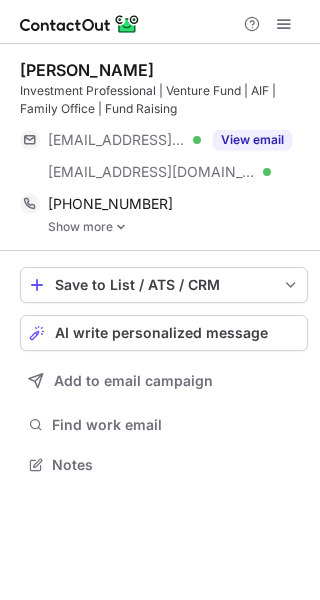 scroll, scrollTop: 10, scrollLeft: 10, axis: both 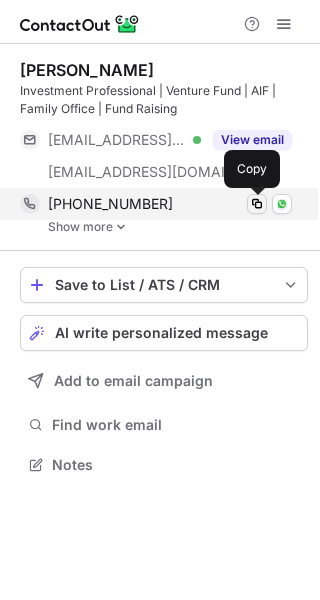 click at bounding box center (257, 204) 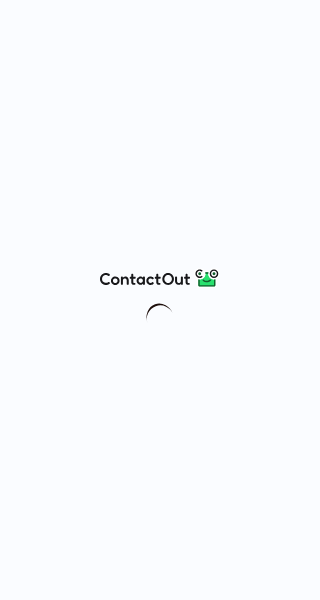 scroll, scrollTop: 0, scrollLeft: 0, axis: both 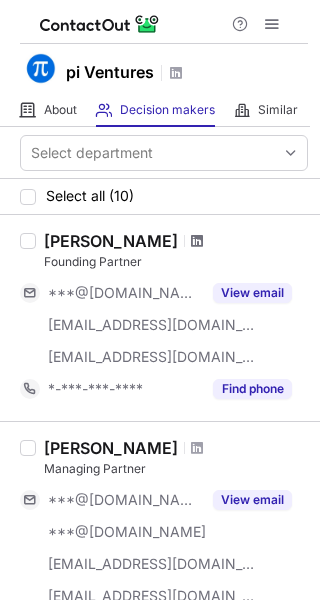 click at bounding box center (197, 241) 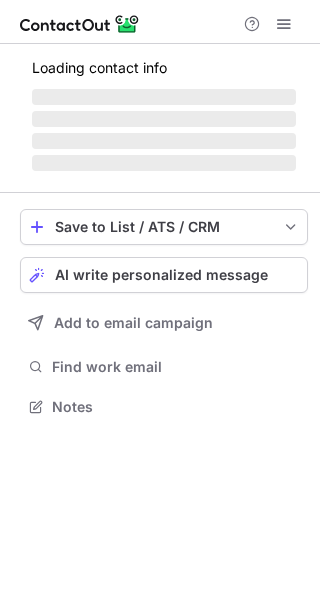 scroll, scrollTop: 0, scrollLeft: 0, axis: both 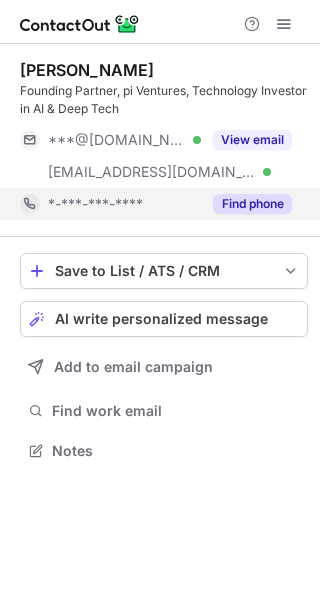 click on "Find phone" at bounding box center [252, 204] 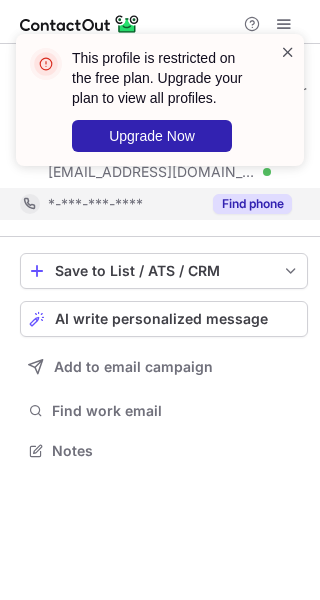click at bounding box center [288, 52] 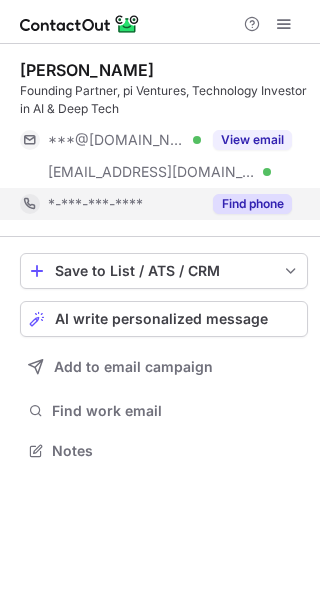 drag, startPoint x: 287, startPoint y: 18, endPoint x: 277, endPoint y: 25, distance: 12.206555 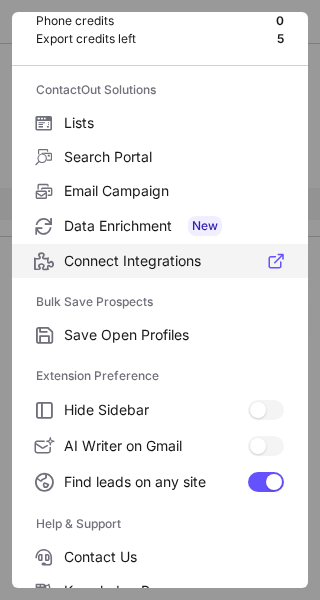 scroll, scrollTop: 232, scrollLeft: 0, axis: vertical 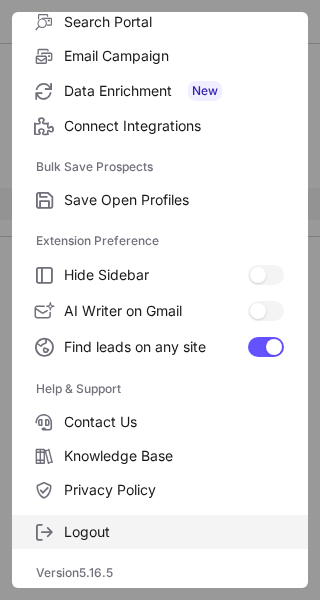 click on "Logout" at bounding box center (160, 532) 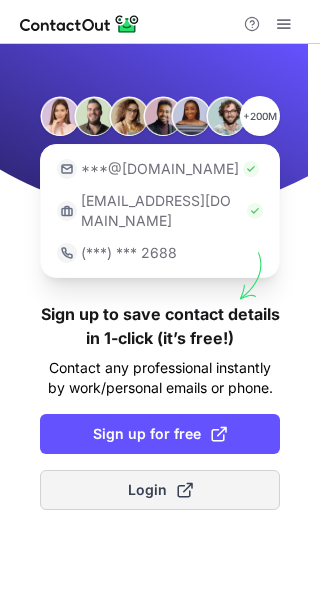 click on "Login" at bounding box center (160, 490) 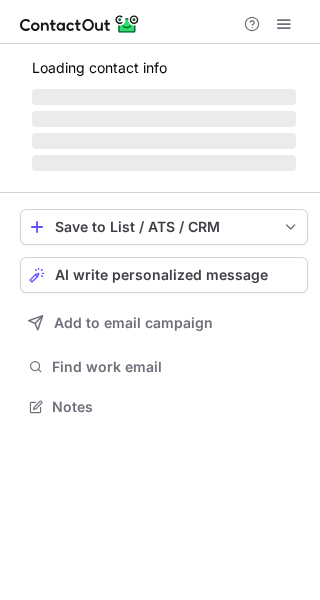 scroll, scrollTop: 0, scrollLeft: 0, axis: both 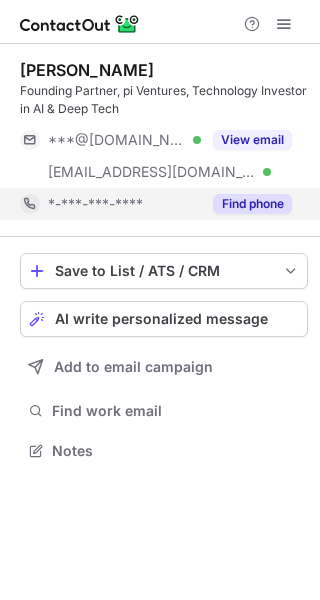 click on "Find phone" at bounding box center [252, 204] 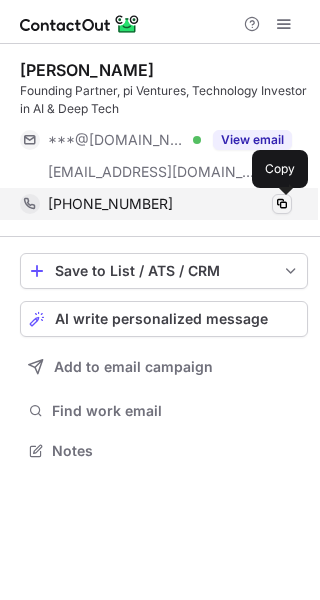 click at bounding box center (282, 204) 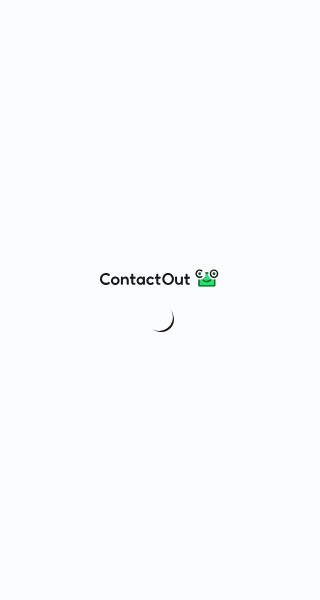 scroll, scrollTop: 0, scrollLeft: 0, axis: both 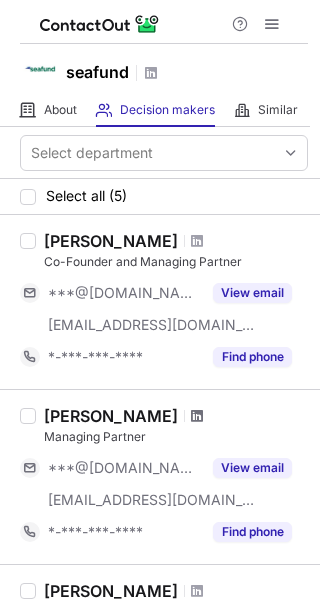 click at bounding box center (197, 416) 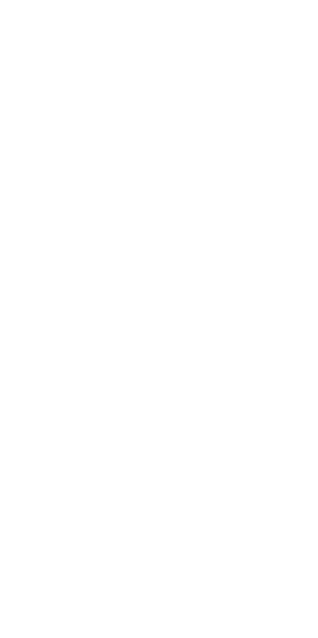 scroll, scrollTop: 0, scrollLeft: 0, axis: both 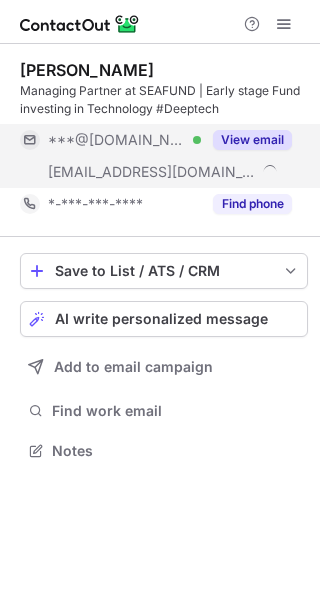 click on "View email" at bounding box center [252, 140] 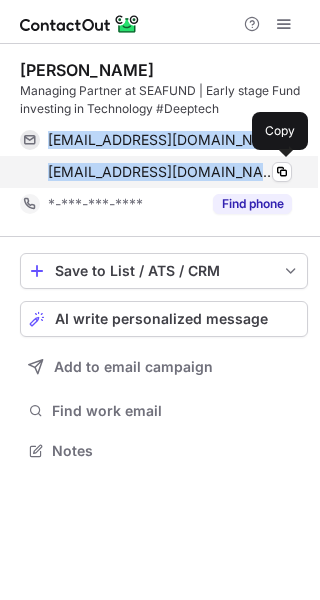 drag, startPoint x: 61, startPoint y: 141, endPoint x: 188, endPoint y: 184, distance: 134.08206 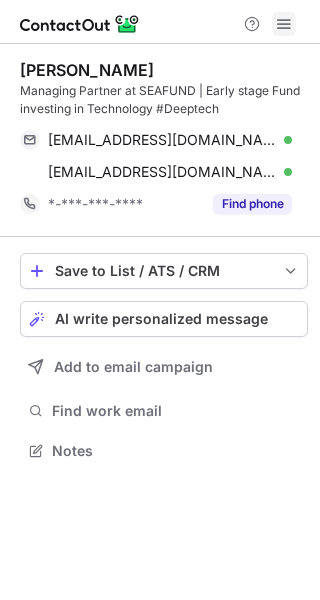 scroll, scrollTop: 0, scrollLeft: 0, axis: both 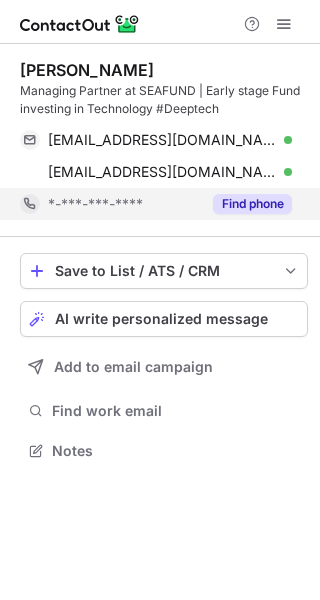 click on "Find phone" at bounding box center (252, 204) 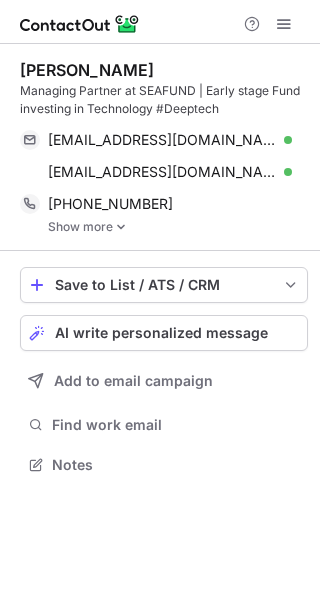 scroll, scrollTop: 10, scrollLeft: 10, axis: both 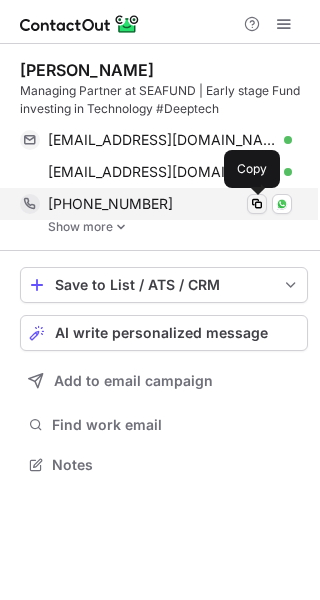 click at bounding box center (257, 204) 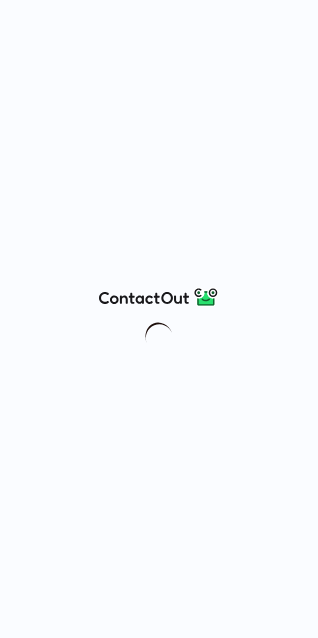 scroll, scrollTop: 0, scrollLeft: 0, axis: both 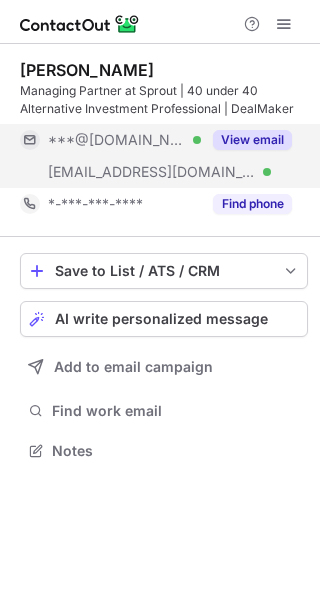 click on "View email" at bounding box center [252, 140] 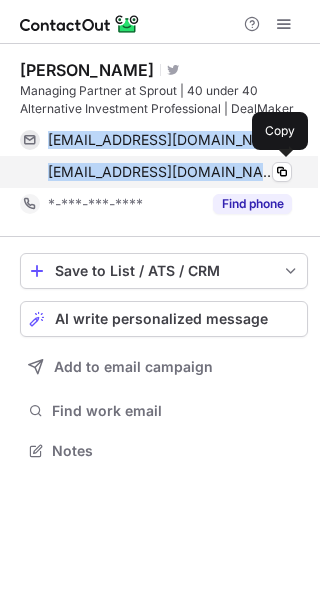 drag, startPoint x: 44, startPoint y: 131, endPoint x: 229, endPoint y: 171, distance: 189.27493 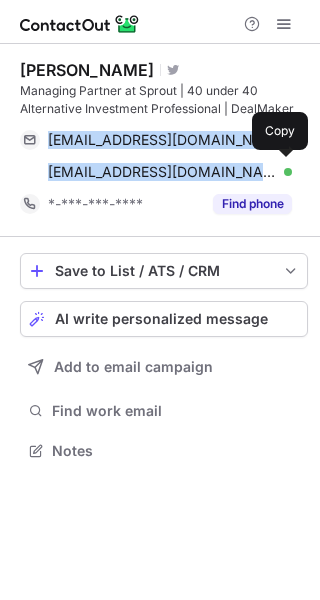 copy on "suniljain89@yahoo.com Verified Copy sunil@sproutcapital.in" 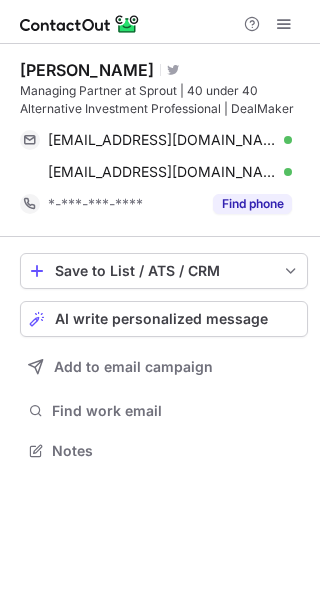 scroll, scrollTop: 0, scrollLeft: 0, axis: both 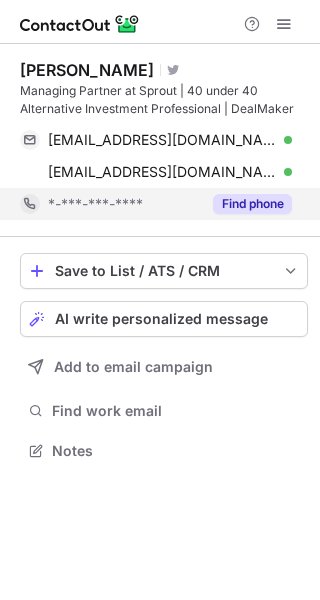 click on "Find phone" at bounding box center (252, 204) 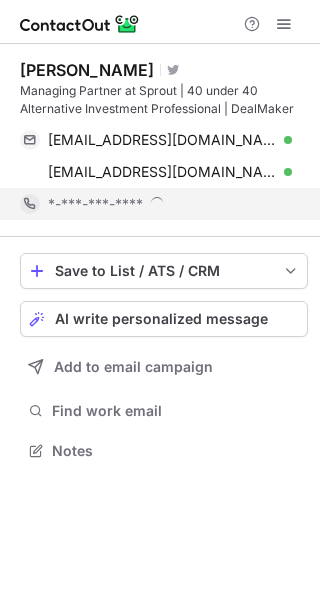 scroll, scrollTop: 10, scrollLeft: 10, axis: both 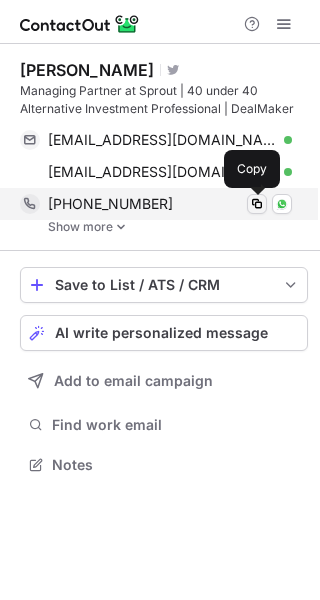 click at bounding box center [257, 204] 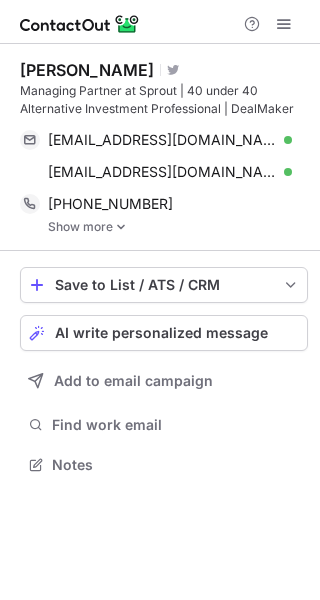 scroll, scrollTop: 0, scrollLeft: 0, axis: both 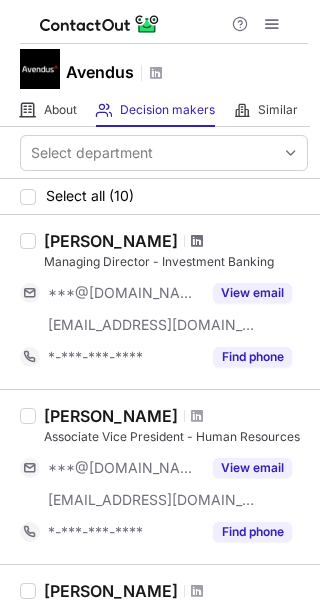 click at bounding box center [197, 241] 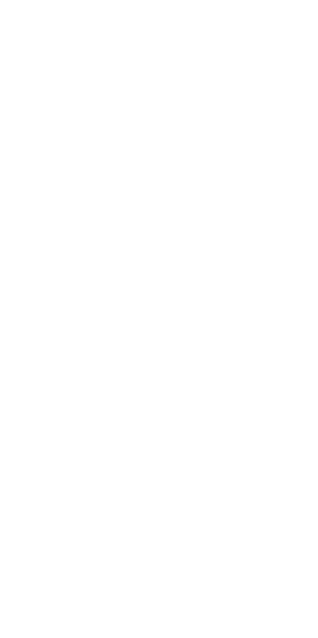scroll, scrollTop: 0, scrollLeft: 0, axis: both 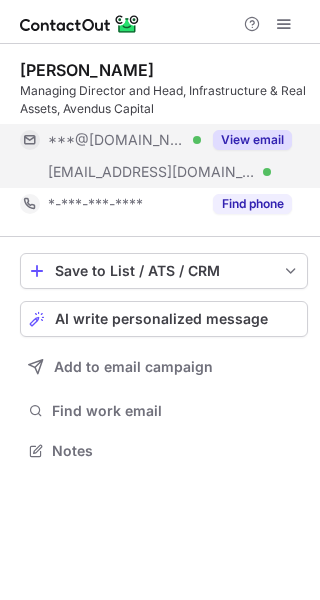 click on "View email" at bounding box center (252, 140) 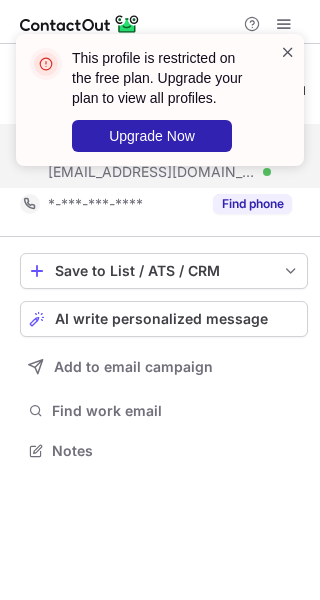 click at bounding box center [288, 52] 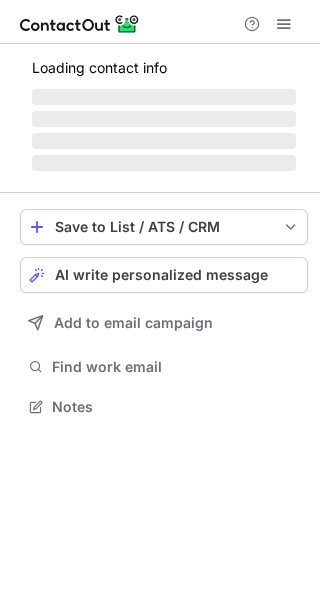 scroll, scrollTop: 0, scrollLeft: 0, axis: both 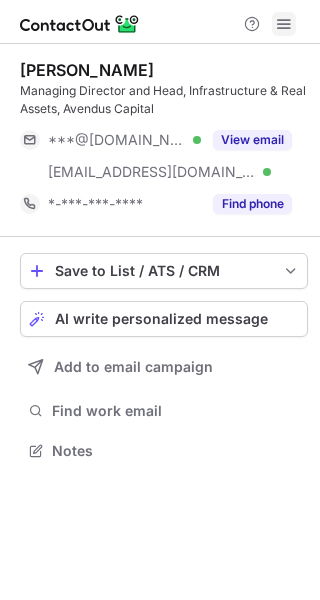 click at bounding box center [284, 24] 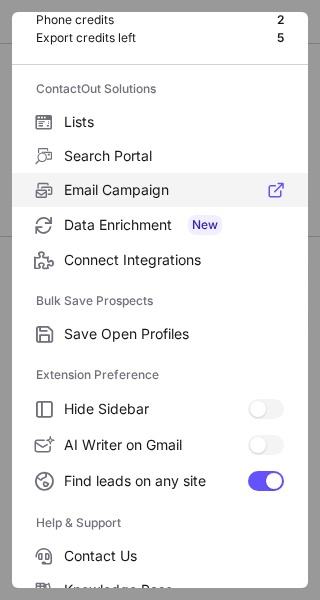 scroll, scrollTop: 232, scrollLeft: 0, axis: vertical 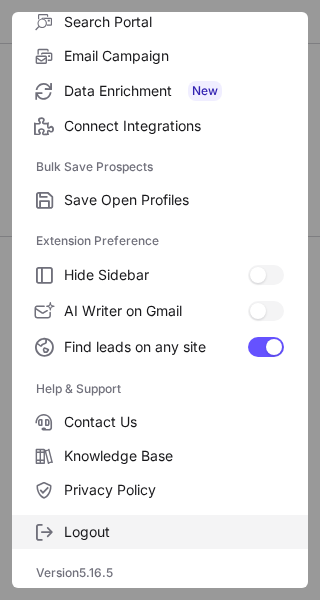 click on "Logout" at bounding box center [174, 532] 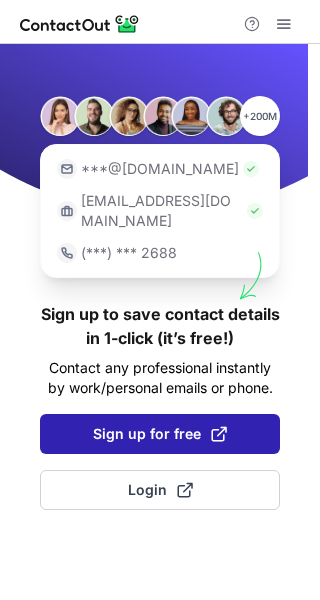 click on "Sign up for free" at bounding box center [160, 434] 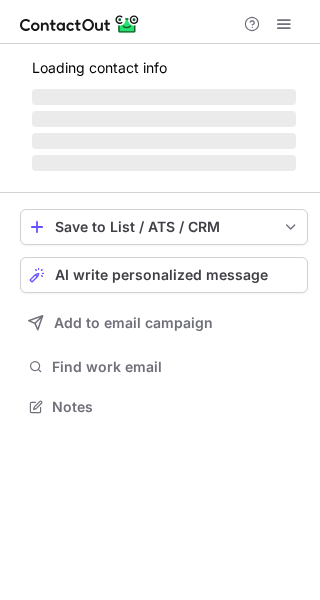 scroll, scrollTop: 0, scrollLeft: 0, axis: both 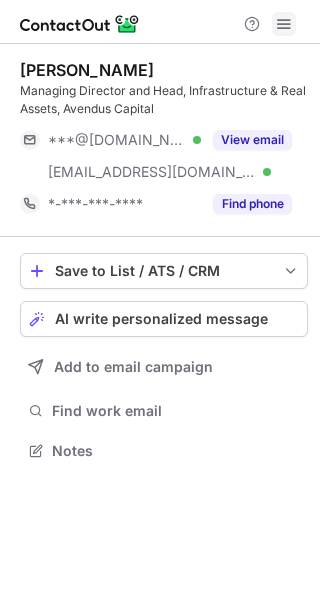 click at bounding box center [284, 24] 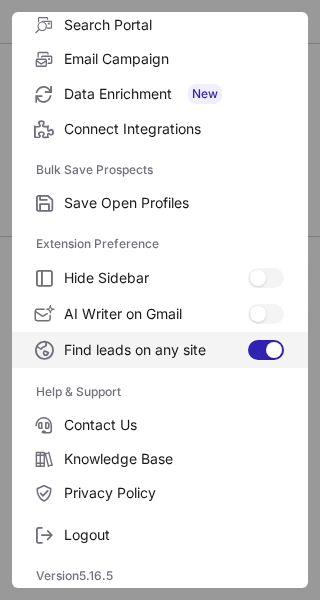 scroll, scrollTop: 232, scrollLeft: 0, axis: vertical 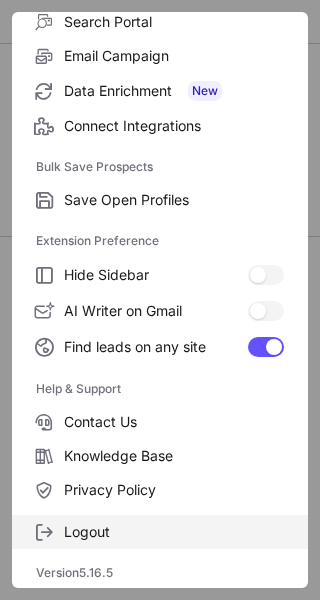click on "Logout" at bounding box center (174, 532) 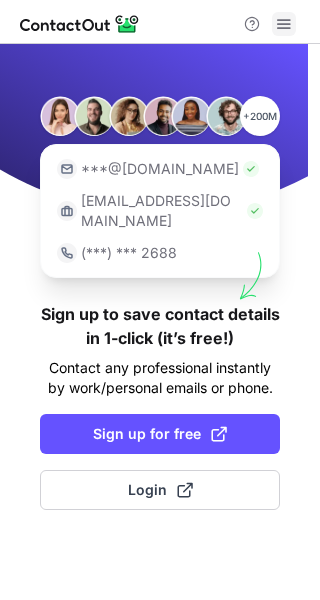 click at bounding box center [284, 24] 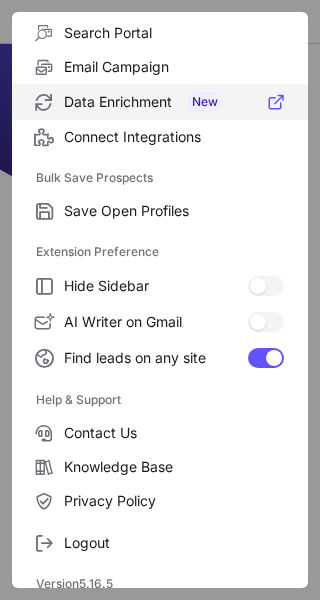 scroll, scrollTop: 232, scrollLeft: 0, axis: vertical 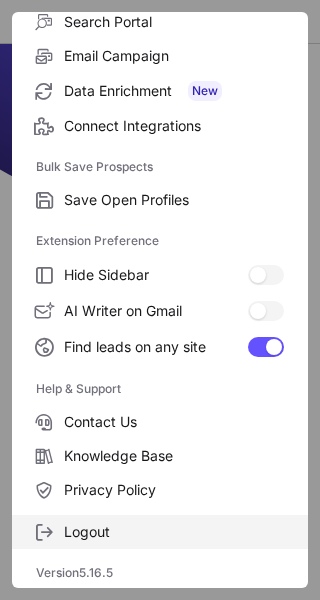 click on "Logout" at bounding box center (160, 532) 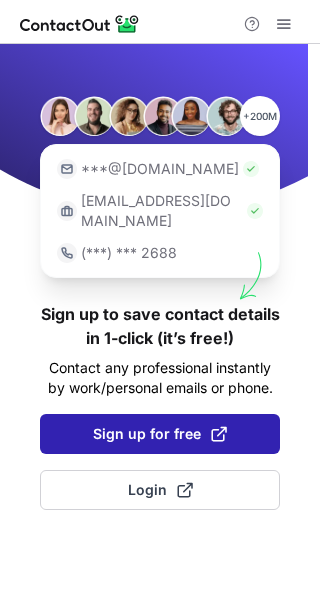click on "Sign up for free" at bounding box center [160, 434] 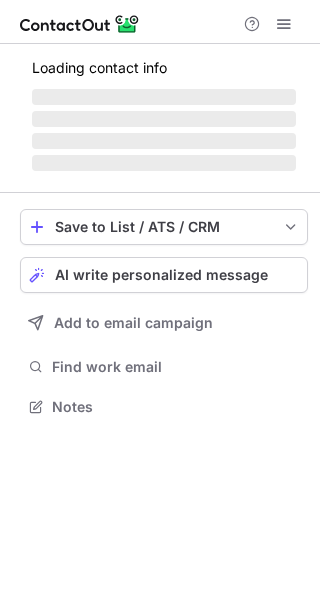 scroll, scrollTop: 0, scrollLeft: 0, axis: both 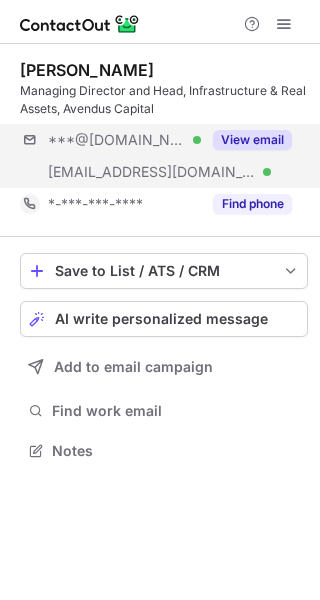 click on "***@gmail.com Verified ***@avendus.com Verified View email" at bounding box center (164, 156) 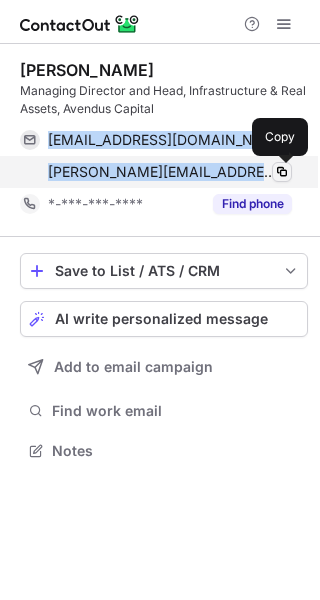drag, startPoint x: 46, startPoint y: 135, endPoint x: 272, endPoint y: 179, distance: 230.24335 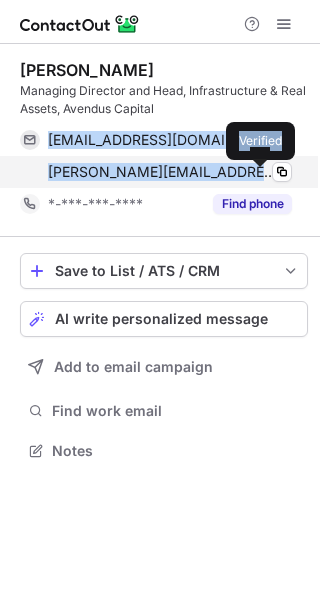 copy on "prateekjhawar@gmail.com Verified Copy prateek.jhawar@avendus.com Verified" 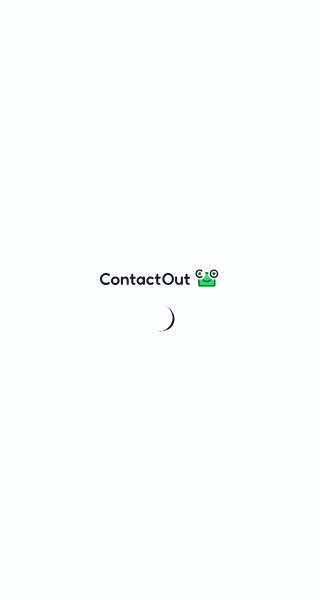 scroll, scrollTop: 0, scrollLeft: 0, axis: both 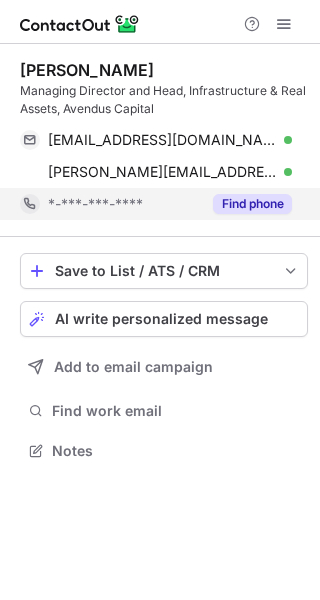 click on "Find phone" at bounding box center [252, 204] 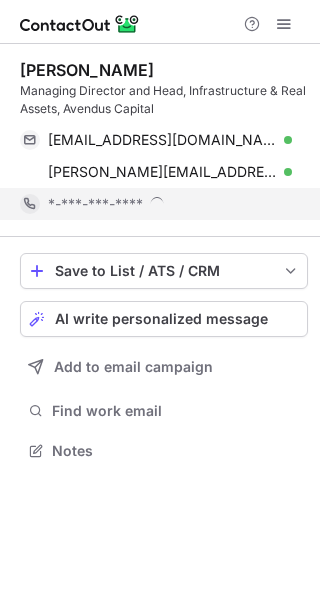 scroll, scrollTop: 10, scrollLeft: 10, axis: both 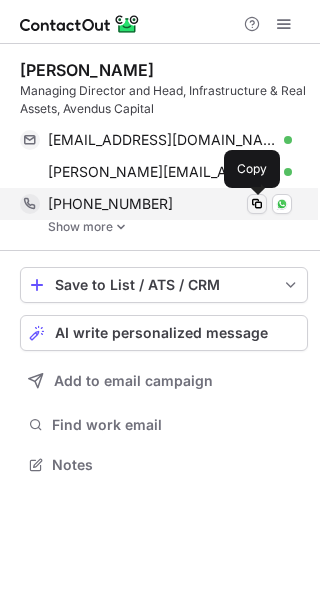 click at bounding box center (257, 204) 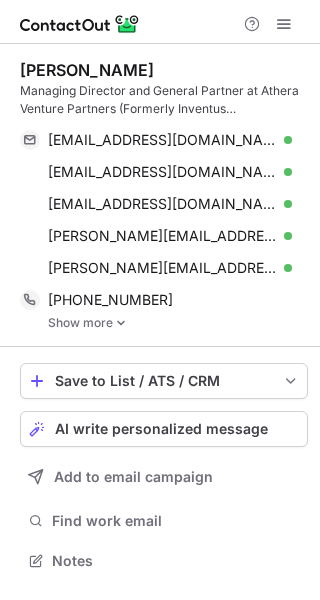 scroll, scrollTop: 0, scrollLeft: 0, axis: both 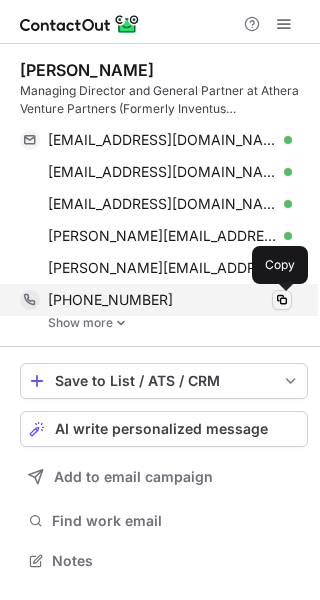 click at bounding box center (282, 300) 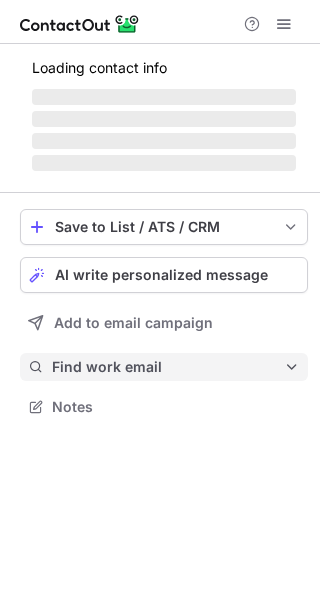 scroll, scrollTop: 0, scrollLeft: 0, axis: both 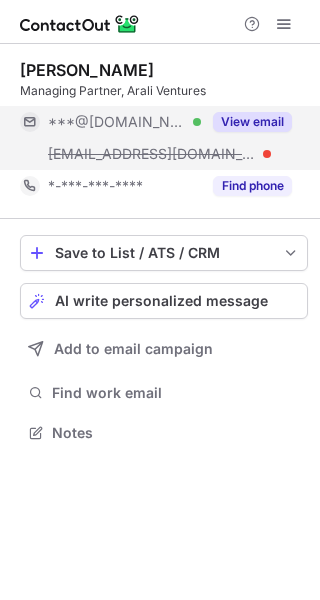 click on "View email" at bounding box center [252, 122] 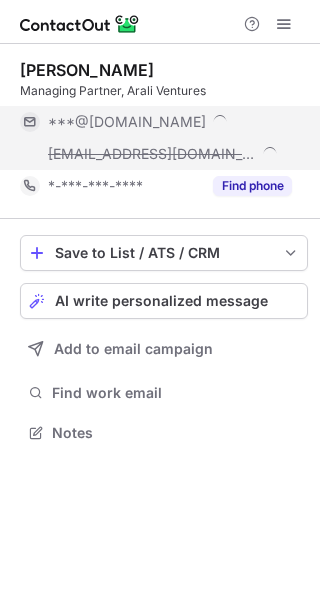 scroll, scrollTop: 9, scrollLeft: 10, axis: both 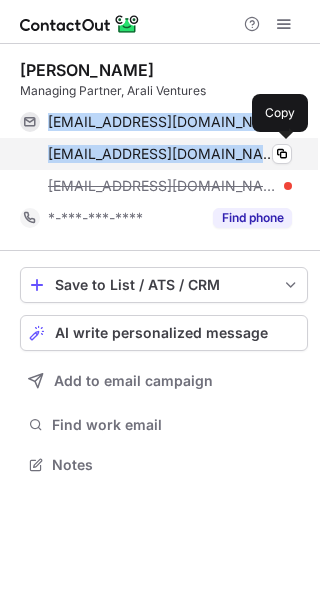 drag, startPoint x: 47, startPoint y: 117, endPoint x: 208, endPoint y: 166, distance: 168.29141 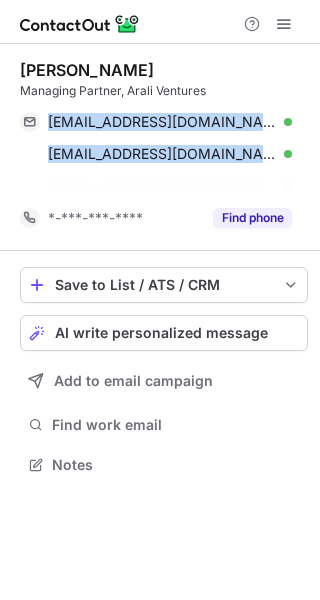 scroll, scrollTop: 418, scrollLeft: 320, axis: both 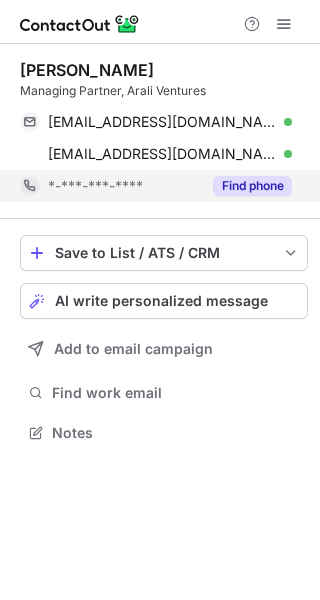 click on "Find phone" at bounding box center (252, 186) 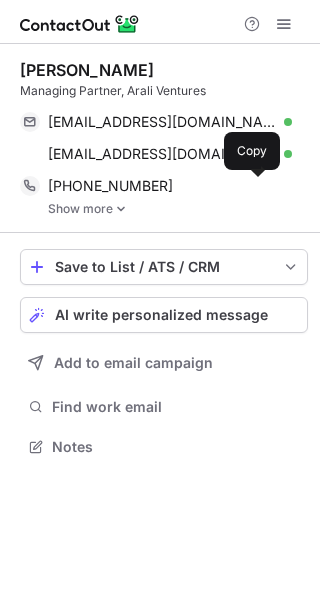 scroll, scrollTop: 10, scrollLeft: 10, axis: both 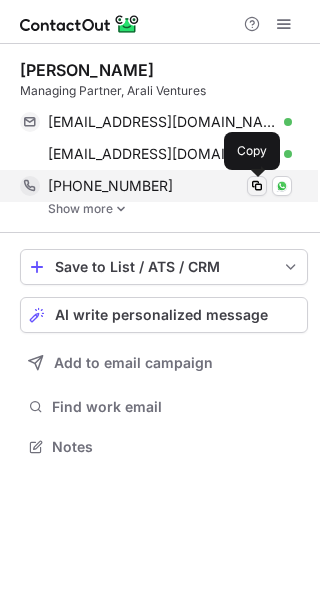 click at bounding box center [257, 186] 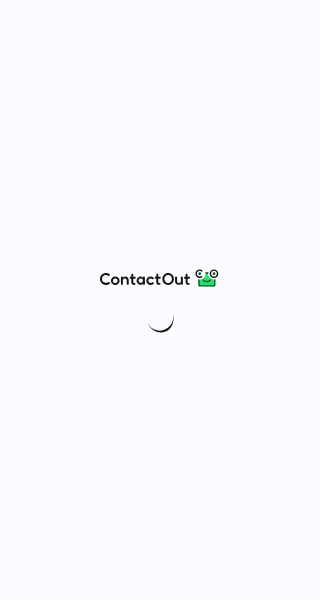 scroll, scrollTop: 0, scrollLeft: 0, axis: both 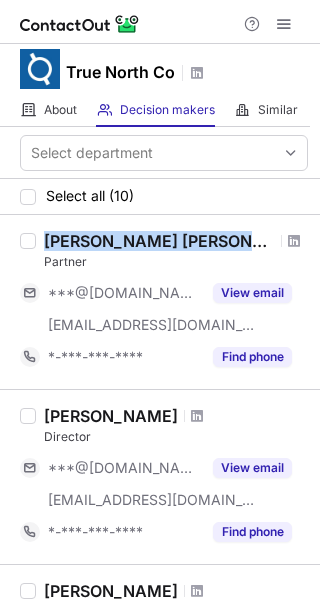 drag, startPoint x: 39, startPoint y: 237, endPoint x: 249, endPoint y: 234, distance: 210.02142 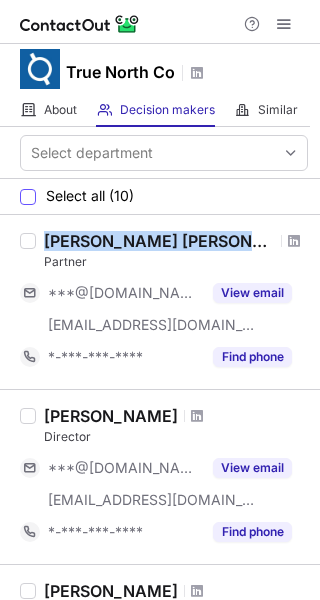 copy on "[PERSON_NAME] [PERSON_NAME]" 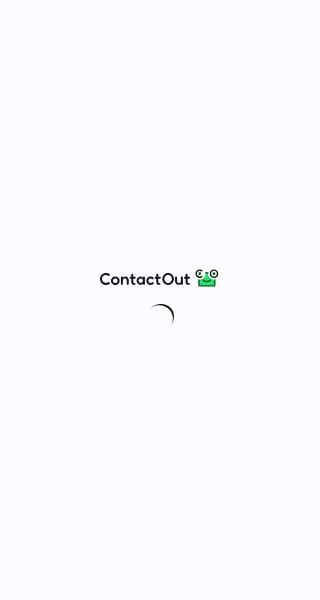 scroll, scrollTop: 0, scrollLeft: 0, axis: both 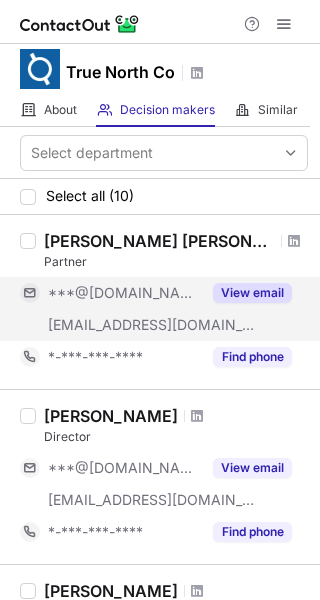 click on "View email" at bounding box center (246, 293) 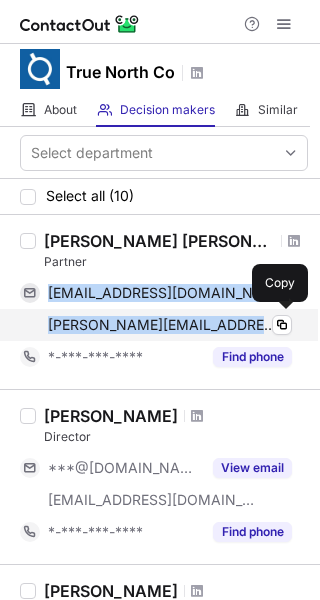 drag, startPoint x: 42, startPoint y: 287, endPoint x: 241, endPoint y: 325, distance: 202.59566 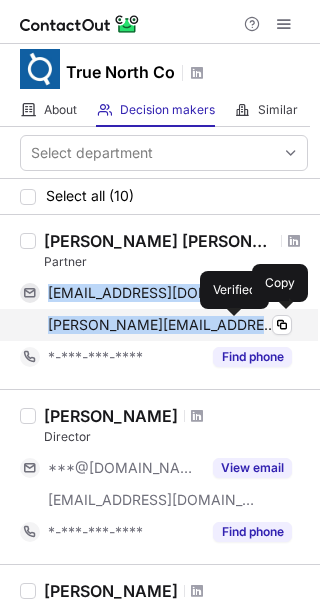 copy on "junejam@gmail.com Verified Copy maninder@truenorth.co.in" 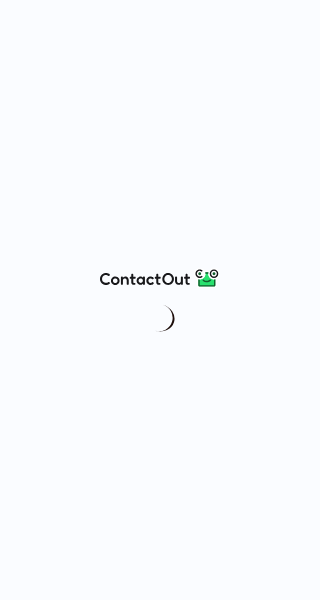 scroll, scrollTop: 0, scrollLeft: 0, axis: both 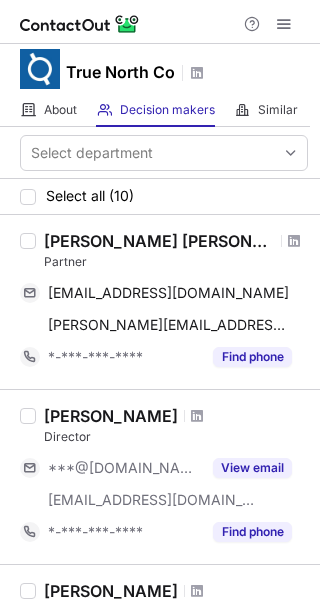click on "[PERSON_NAME] [PERSON_NAME]" at bounding box center (176, 241) 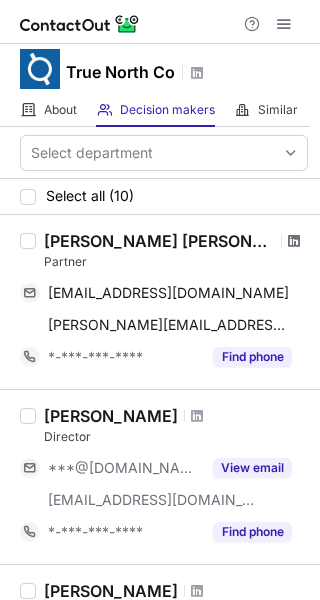 click at bounding box center [294, 241] 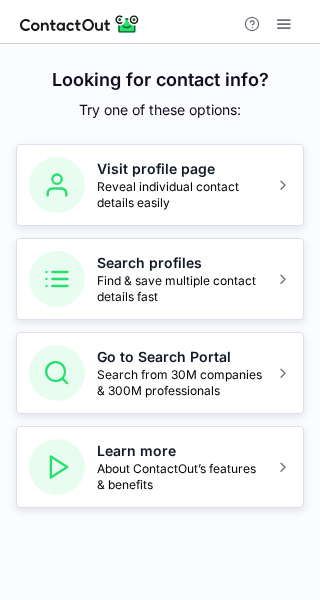 scroll, scrollTop: 0, scrollLeft: 0, axis: both 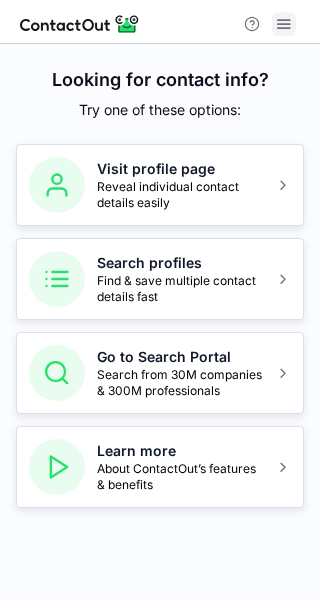 click at bounding box center (284, 24) 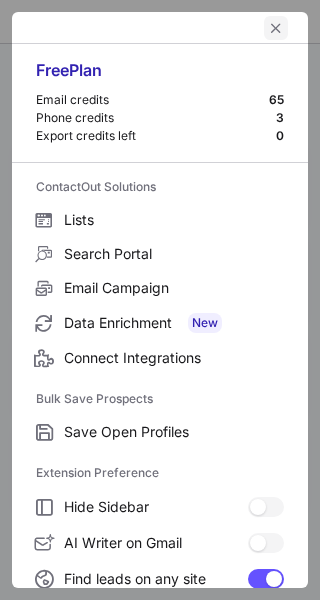 click at bounding box center [276, 28] 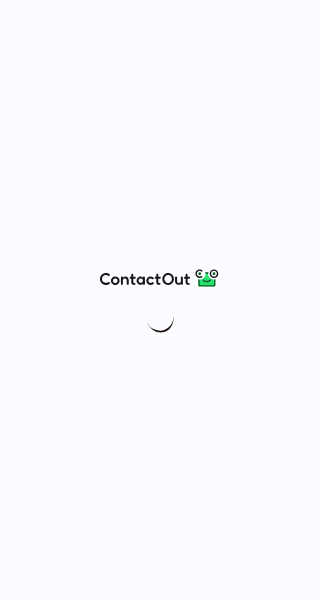 scroll, scrollTop: 0, scrollLeft: 0, axis: both 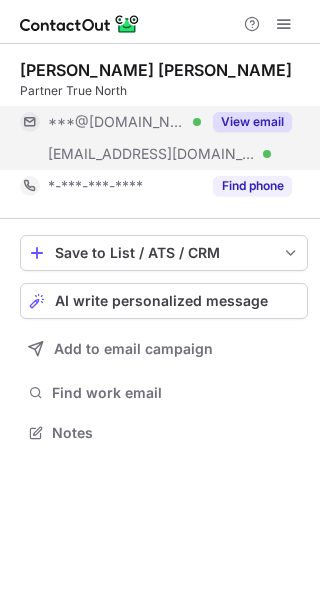 click on "View email" at bounding box center [246, 122] 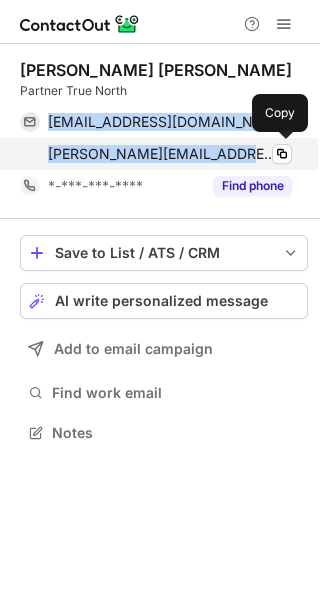 drag, startPoint x: 37, startPoint y: 116, endPoint x: 225, endPoint y: 158, distance: 192.63437 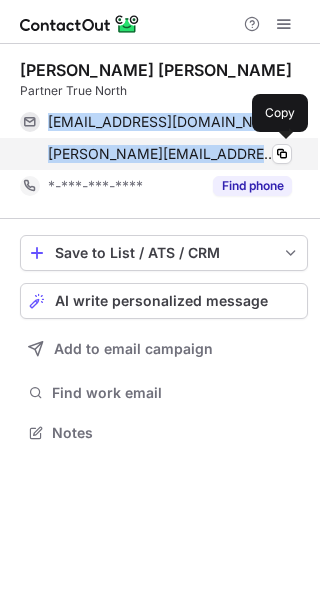copy on "junejam@gmail.com Verified Copy maninder@truenorth.co.in" 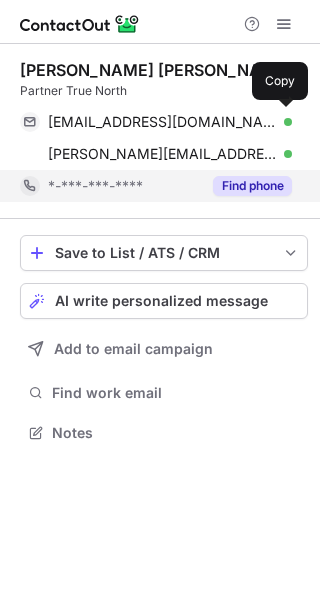 scroll, scrollTop: 0, scrollLeft: 0, axis: both 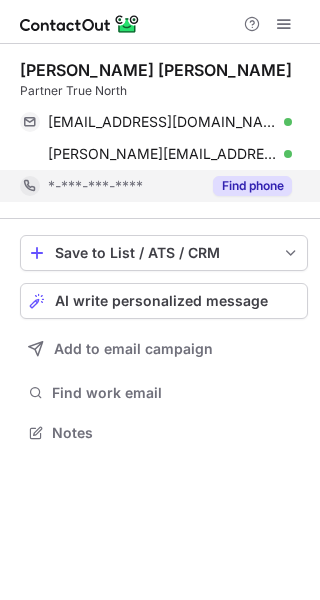 click on "Find phone" at bounding box center (252, 186) 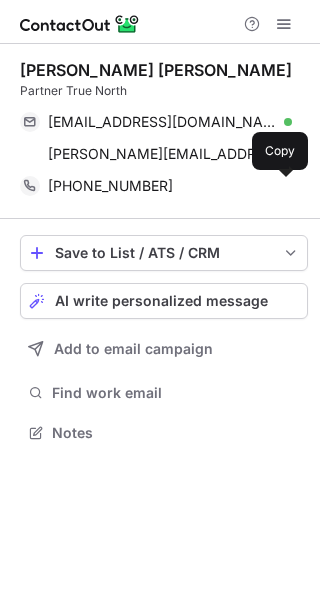 click at bounding box center (282, 186) 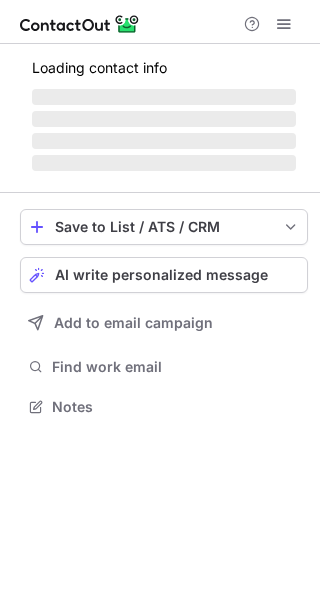 scroll, scrollTop: 0, scrollLeft: 0, axis: both 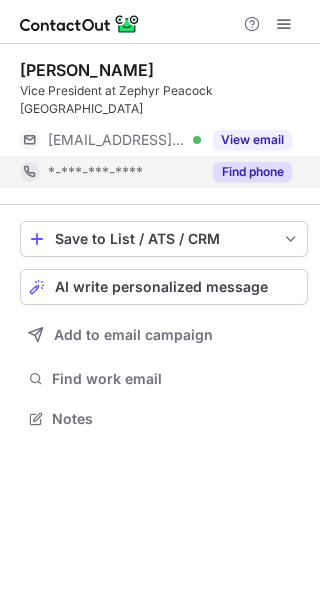 click on "Find phone" at bounding box center (252, 172) 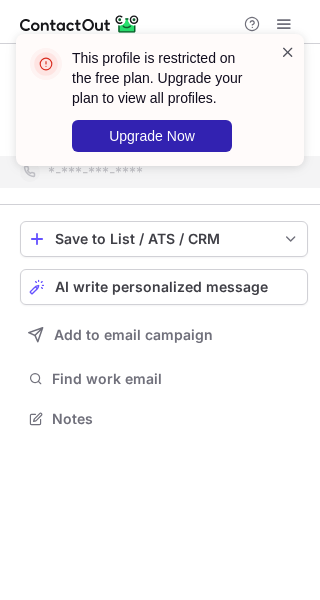 click at bounding box center (288, 52) 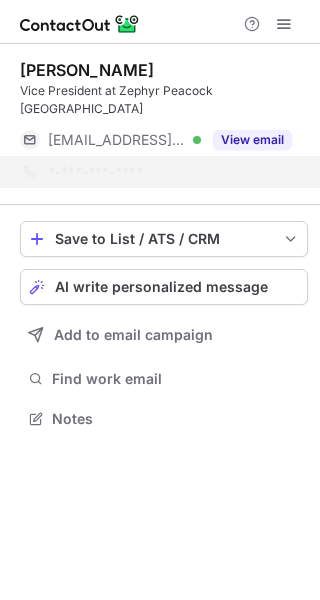 drag, startPoint x: 288, startPoint y: 25, endPoint x: 275, endPoint y: 25, distance: 13 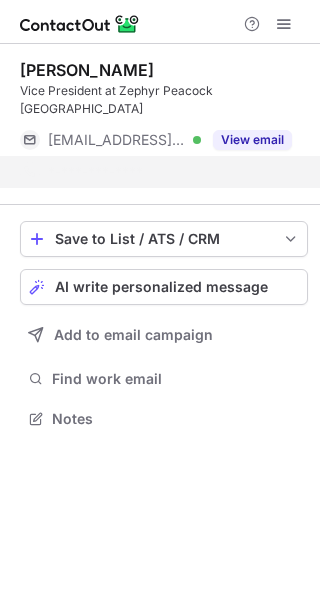 scroll, scrollTop: 354, scrollLeft: 320, axis: both 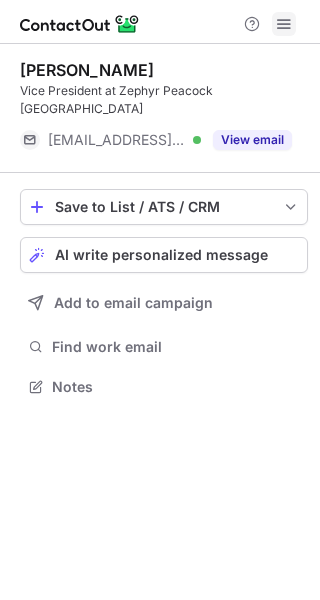 click at bounding box center (284, 24) 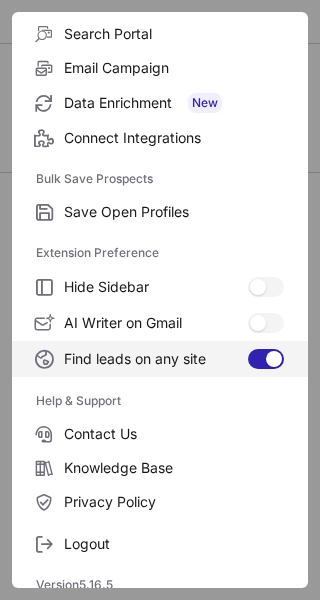 scroll, scrollTop: 232, scrollLeft: 0, axis: vertical 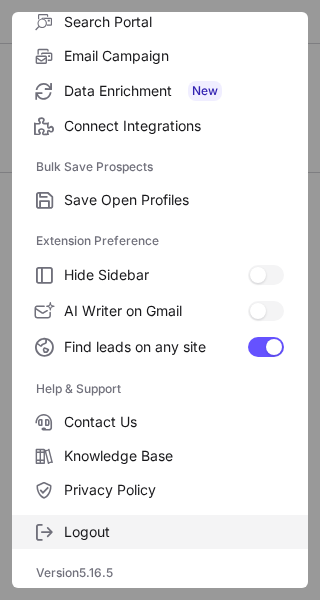 click on "Logout" at bounding box center [174, 532] 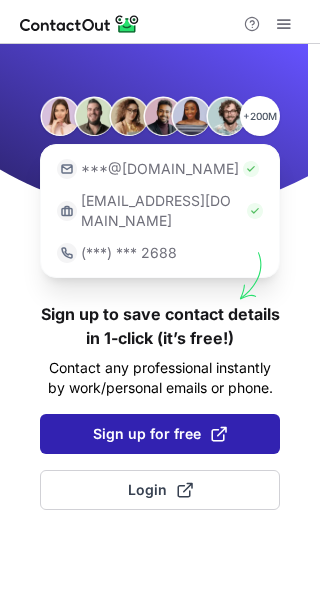 click on "Sign up for free" at bounding box center (160, 434) 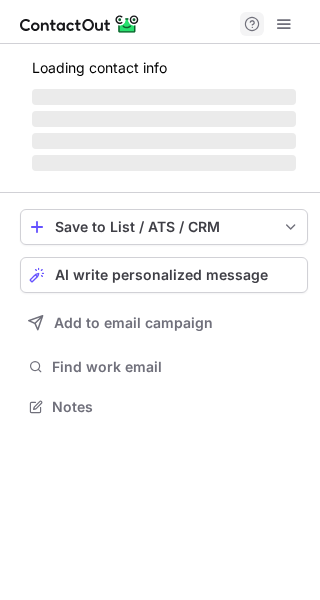 scroll, scrollTop: 0, scrollLeft: 0, axis: both 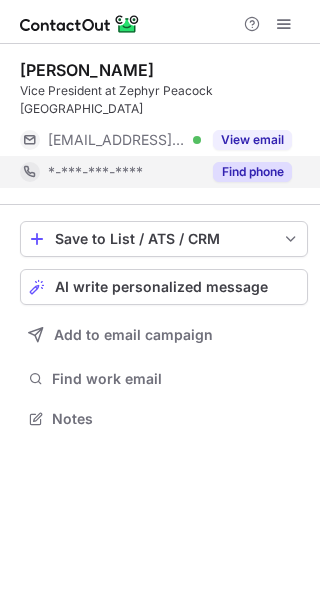 click on "Find phone" at bounding box center (252, 172) 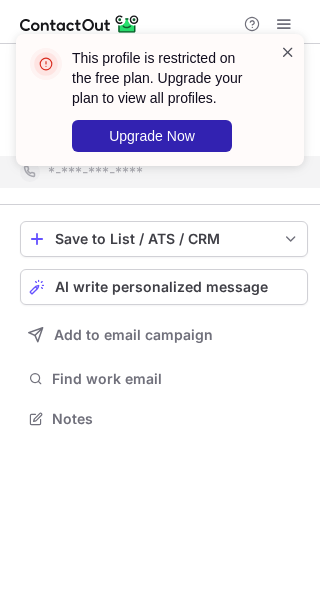click at bounding box center [288, 52] 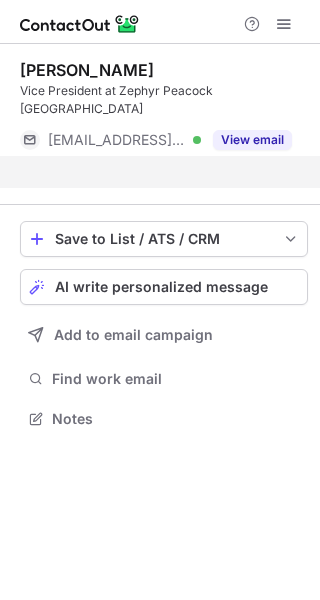 scroll, scrollTop: 354, scrollLeft: 320, axis: both 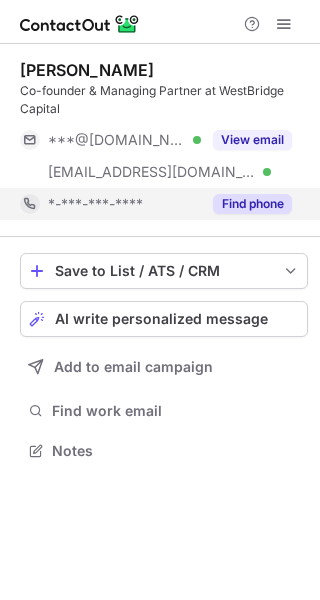 click on "Find phone" at bounding box center [246, 204] 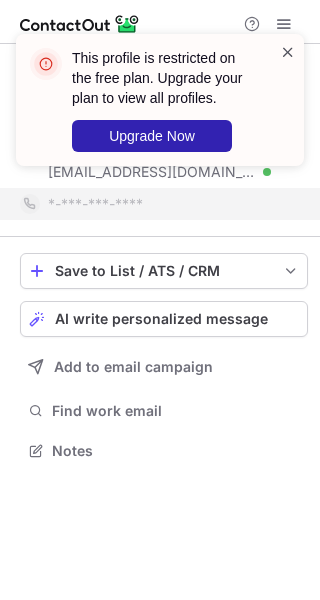 click at bounding box center [288, 52] 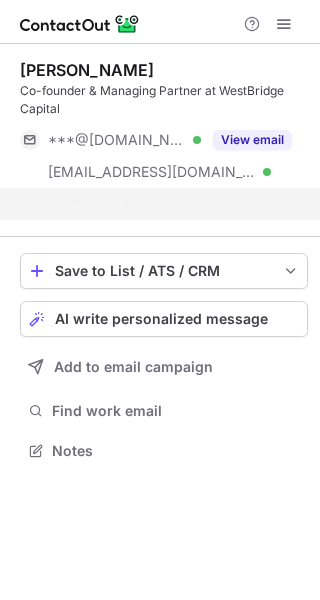 click on "This profile is restricted on the free plan. Upgrade your plan to view all profiles. Upgrade Now" at bounding box center [160, 108] 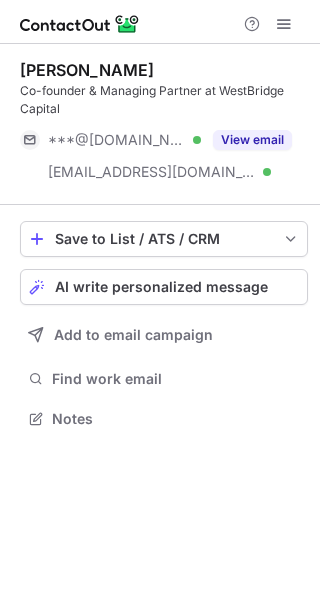 scroll, scrollTop: 404, scrollLeft: 320, axis: both 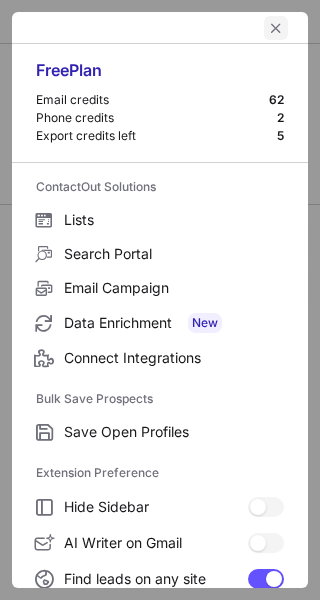 click at bounding box center (276, 28) 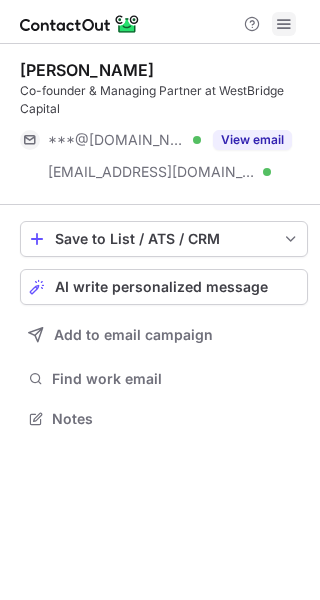 click at bounding box center [284, 24] 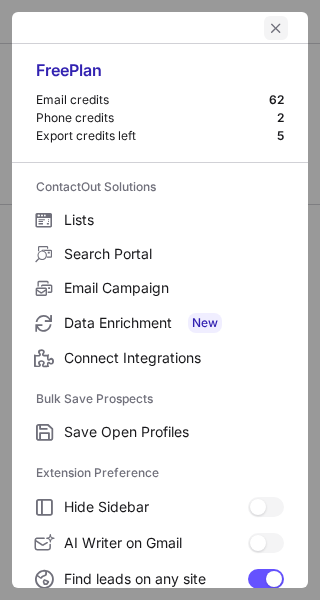 click at bounding box center (276, 28) 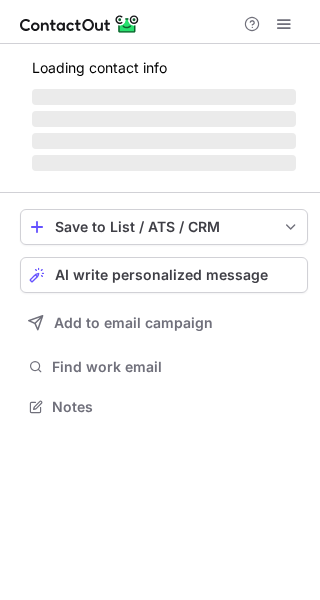 scroll, scrollTop: 0, scrollLeft: 0, axis: both 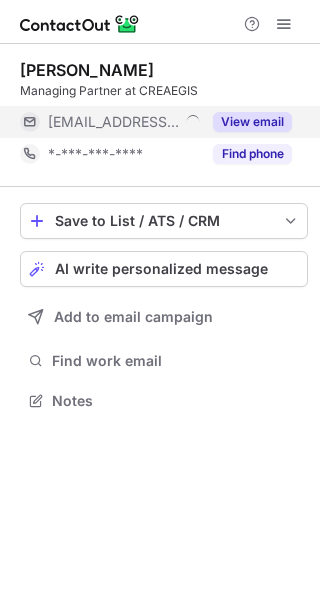 click on "View email" at bounding box center [252, 122] 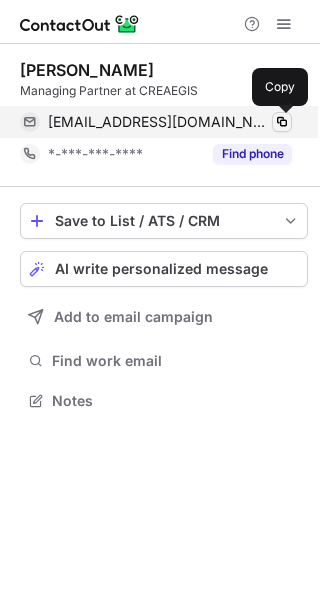 click at bounding box center (282, 122) 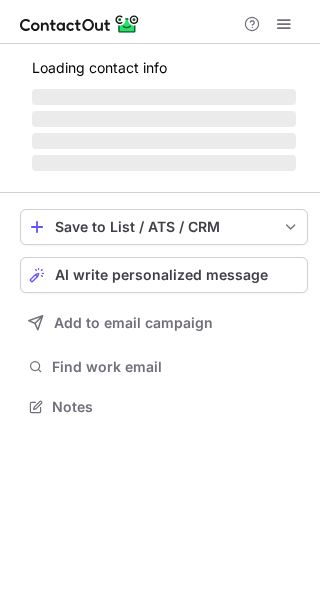 scroll, scrollTop: 0, scrollLeft: 0, axis: both 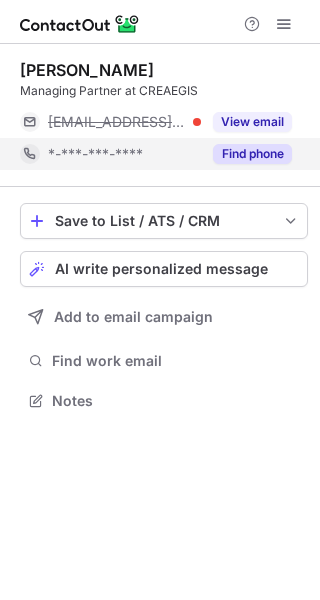 click on "Find phone" at bounding box center [246, 154] 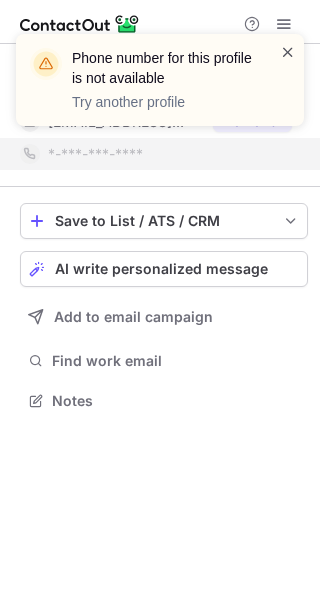 click at bounding box center (288, 52) 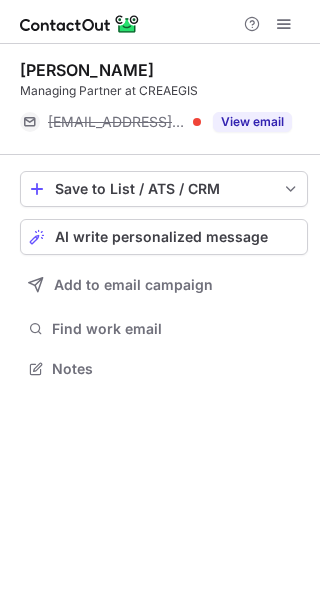 scroll, scrollTop: 354, scrollLeft: 320, axis: both 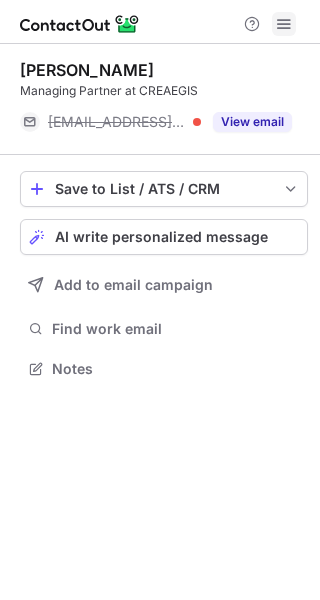 click at bounding box center (284, 24) 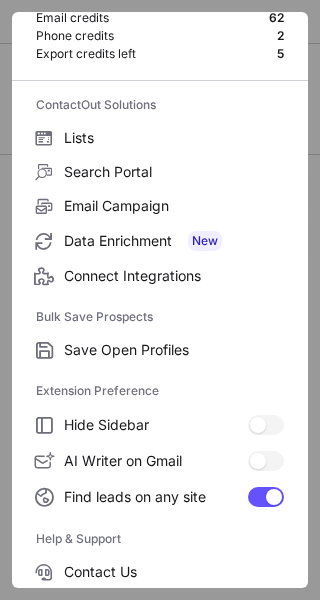 scroll, scrollTop: 232, scrollLeft: 0, axis: vertical 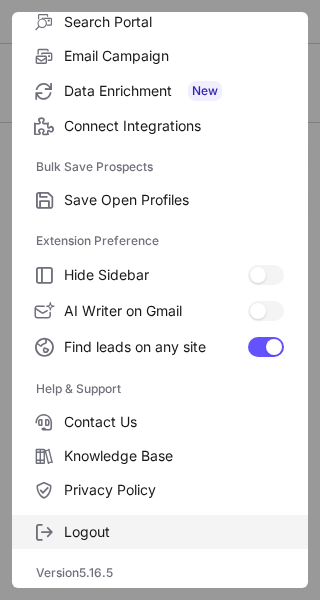 click on "Logout" at bounding box center (160, 532) 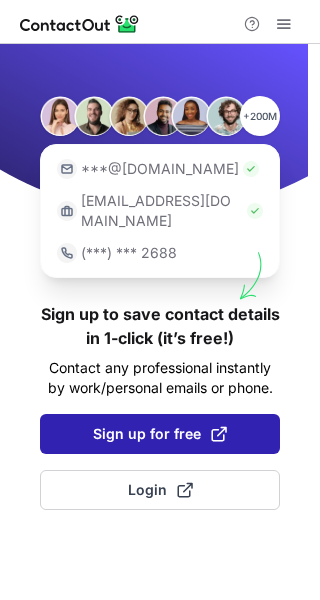 click on "Sign up for free" at bounding box center [160, 434] 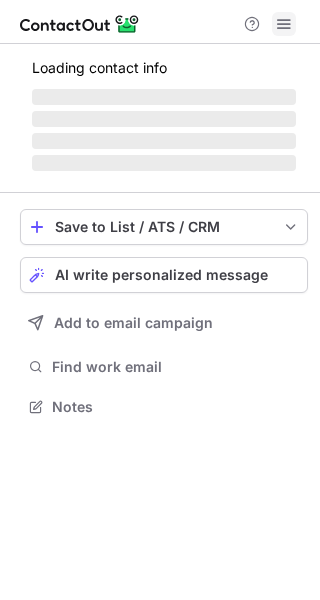scroll, scrollTop: 0, scrollLeft: 0, axis: both 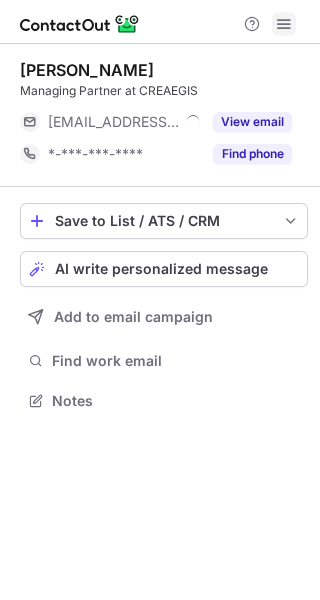 click at bounding box center [284, 24] 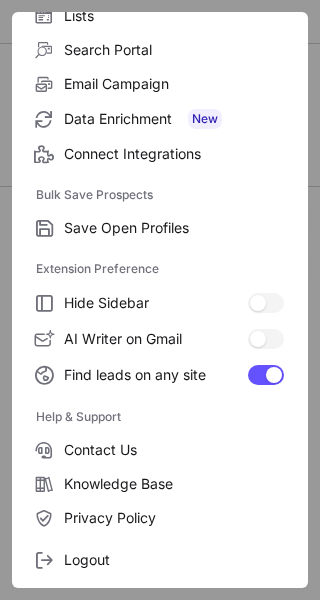scroll, scrollTop: 232, scrollLeft: 0, axis: vertical 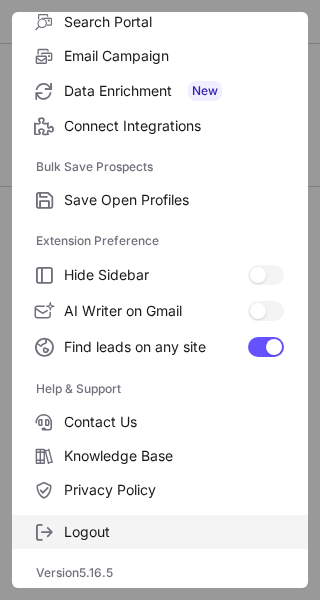 click on "Logout" at bounding box center (174, 532) 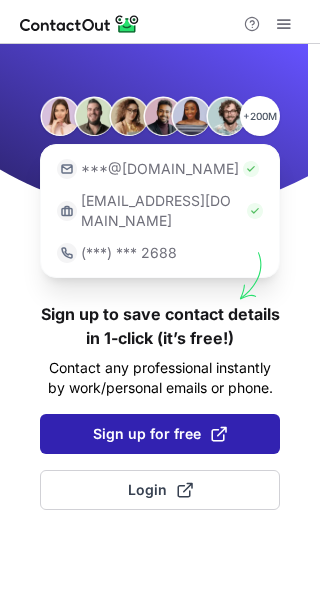 click on "Sign up for free" at bounding box center (160, 434) 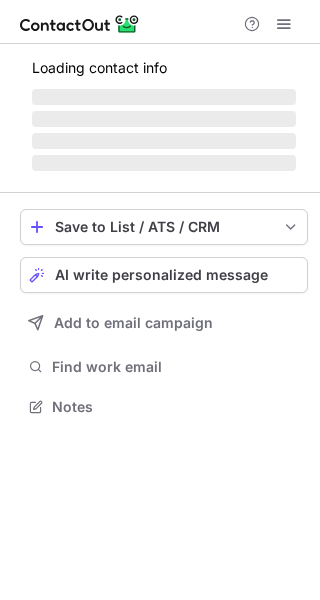 scroll, scrollTop: 0, scrollLeft: 0, axis: both 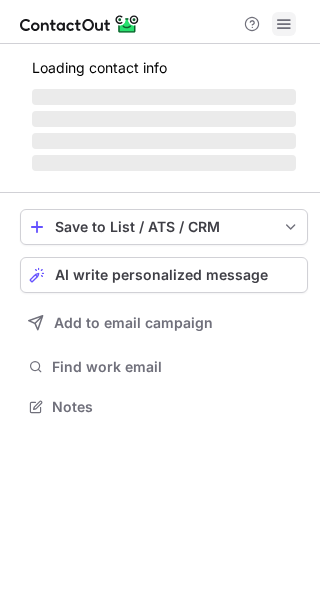 click at bounding box center [284, 24] 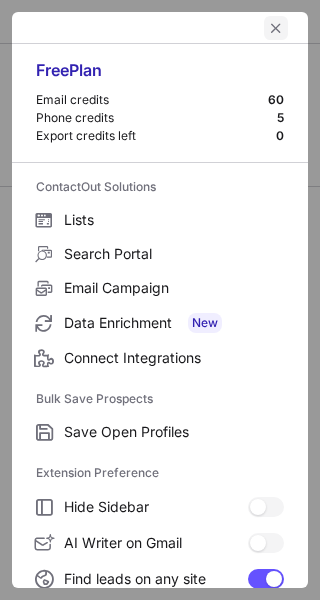 click at bounding box center [276, 28] 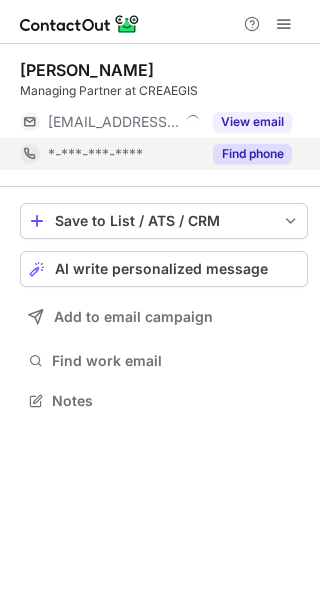 click on "Find phone" at bounding box center [252, 154] 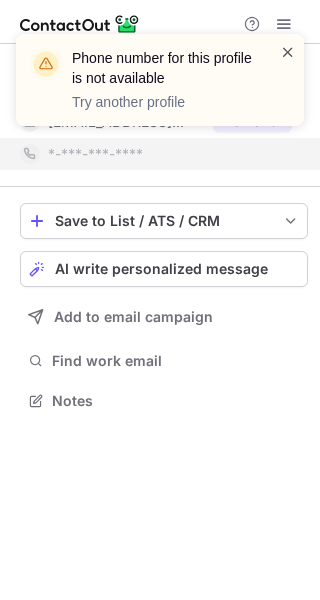 click at bounding box center [288, 52] 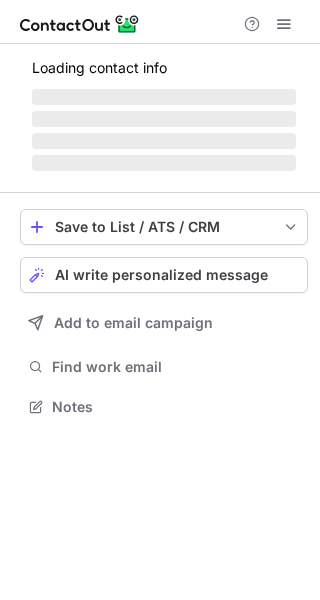 scroll, scrollTop: 0, scrollLeft: 0, axis: both 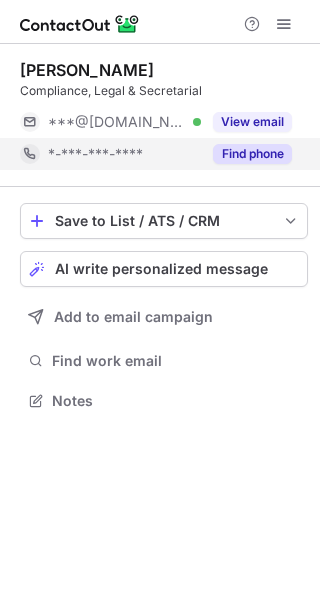 click on "Find phone" at bounding box center (252, 154) 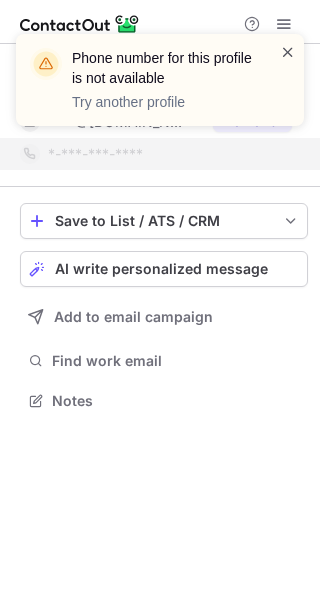 click at bounding box center [288, 52] 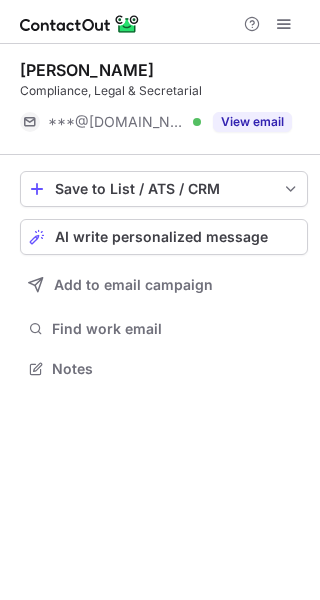 scroll, scrollTop: 354, scrollLeft: 320, axis: both 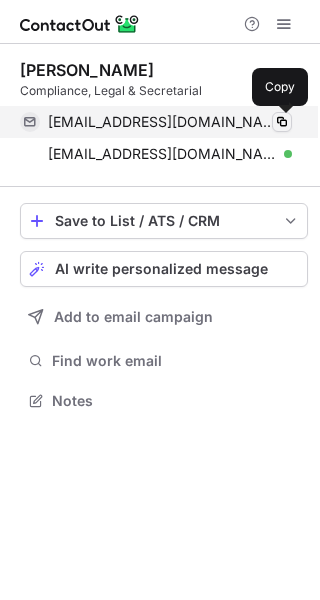 click at bounding box center [282, 122] 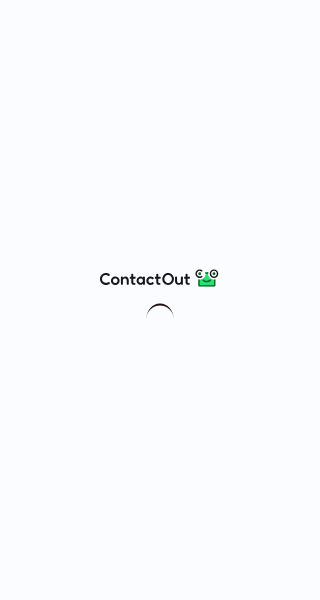 scroll, scrollTop: 0, scrollLeft: 0, axis: both 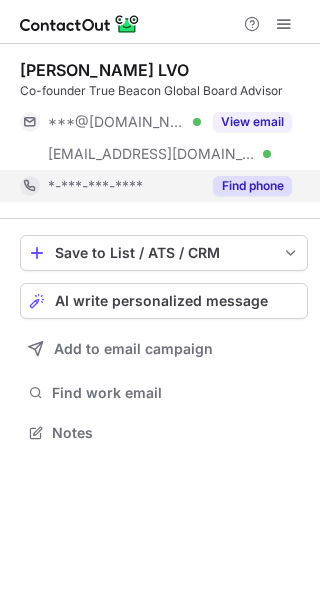 click on "Find phone" at bounding box center [252, 186] 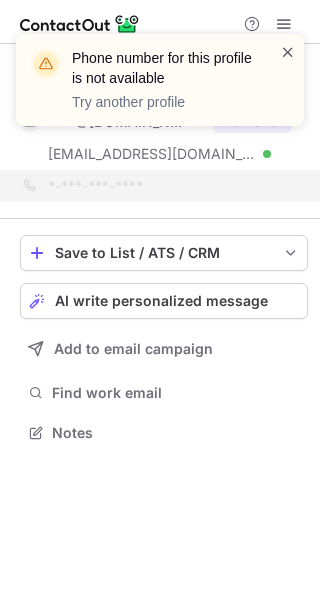 click at bounding box center [288, 52] 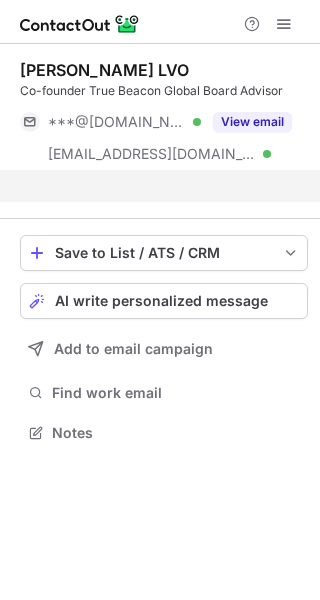 click on "Phone number for this profile is not available Try another profile" at bounding box center (160, 88) 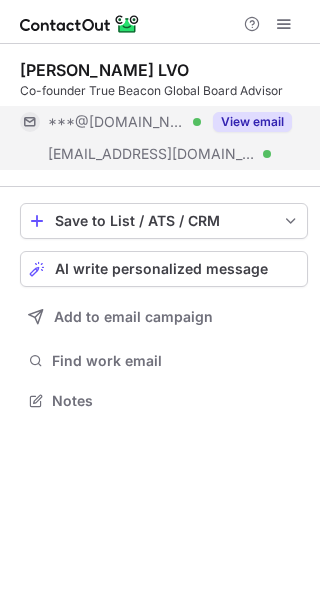 click on "View email" at bounding box center (252, 122) 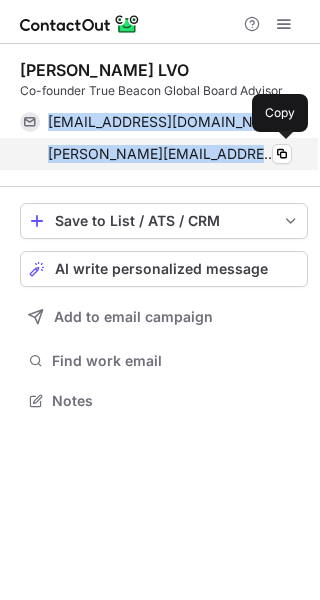 drag, startPoint x: 40, startPoint y: 115, endPoint x: 225, endPoint y: 162, distance: 190.87692 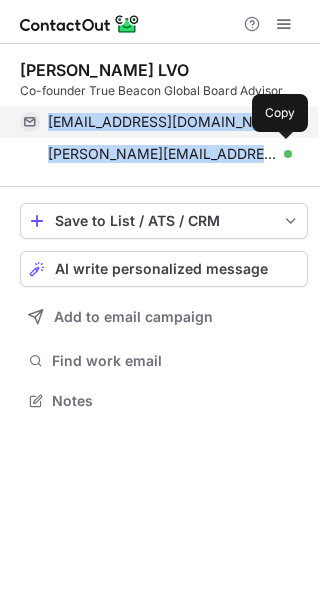 copy on "richardpattle@msn.com Verified Copy richard@truebeacon.com" 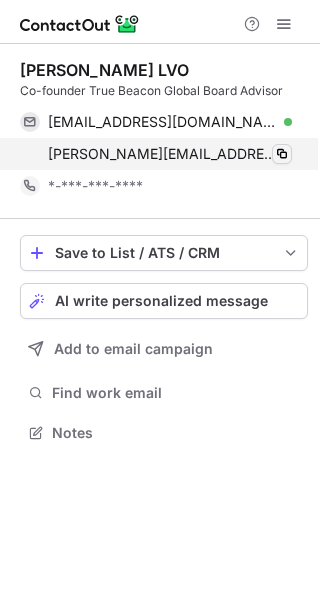 scroll, scrollTop: 0, scrollLeft: 0, axis: both 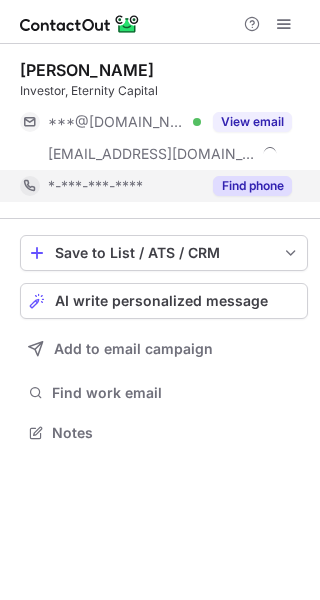 click on "Find phone" at bounding box center (252, 186) 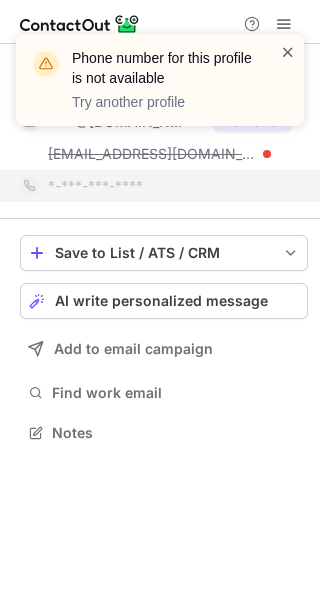 click at bounding box center [288, 52] 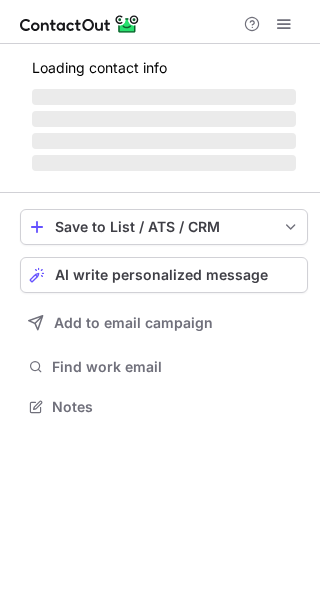 scroll, scrollTop: 0, scrollLeft: 0, axis: both 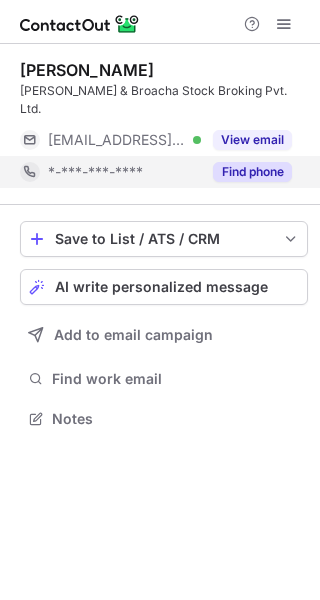 click on "Find phone" at bounding box center [252, 172] 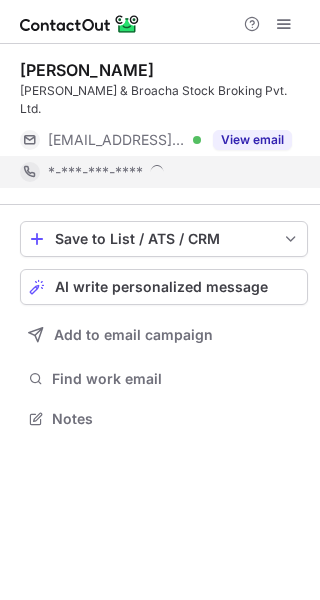 scroll, scrollTop: 10, scrollLeft: 10, axis: both 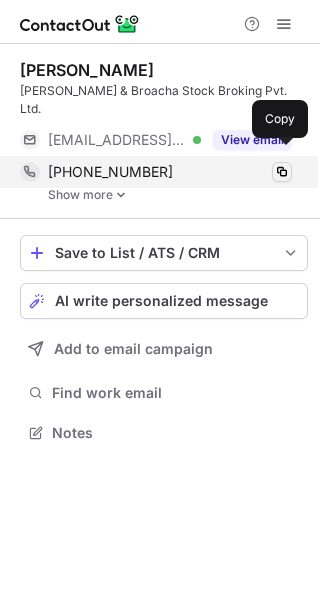 click at bounding box center [282, 172] 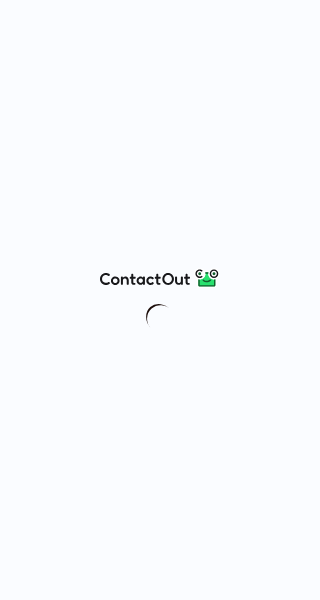 scroll, scrollTop: 0, scrollLeft: 0, axis: both 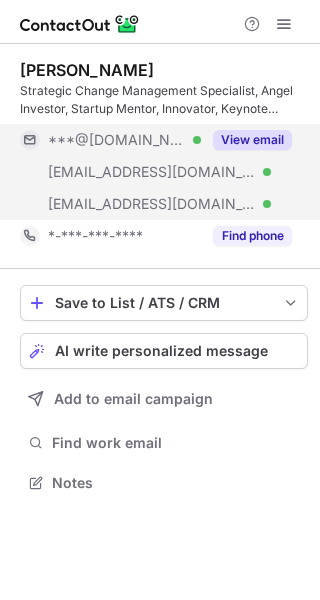 click on "View email" at bounding box center [252, 140] 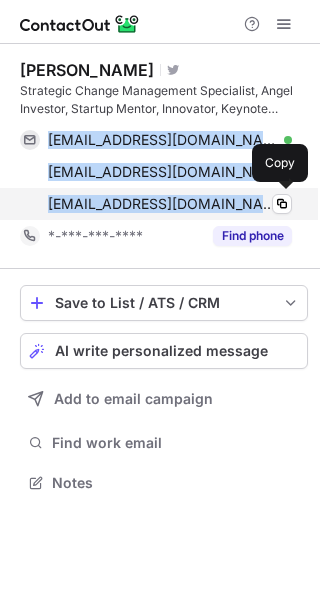 drag, startPoint x: 46, startPoint y: 139, endPoint x: 246, endPoint y: 213, distance: 213.25102 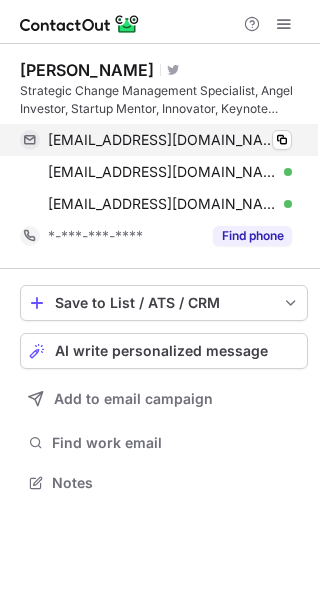 scroll, scrollTop: 0, scrollLeft: 0, axis: both 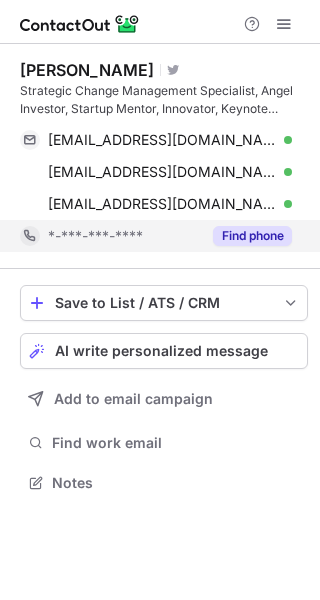 click on "Find phone" at bounding box center [252, 236] 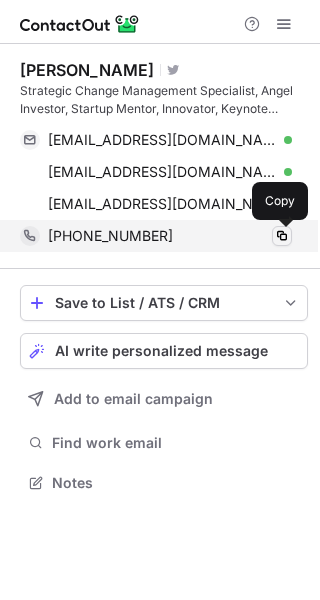 click at bounding box center [282, 236] 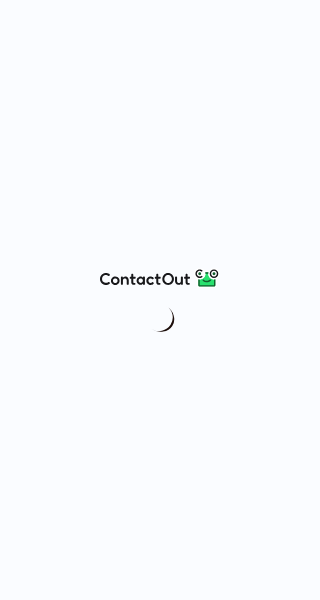 scroll, scrollTop: 0, scrollLeft: 0, axis: both 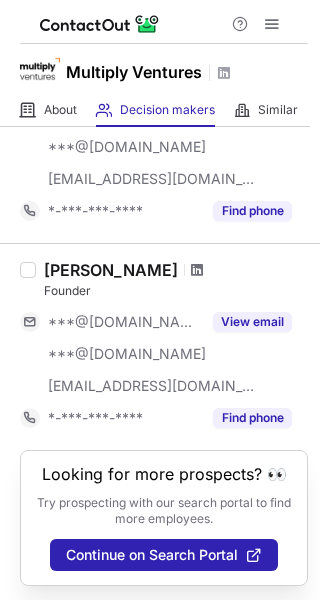click at bounding box center [197, 270] 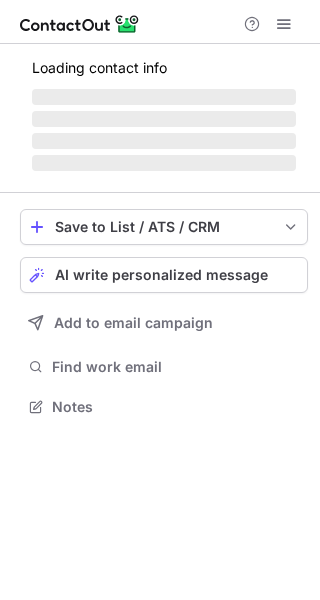 scroll, scrollTop: 0, scrollLeft: 0, axis: both 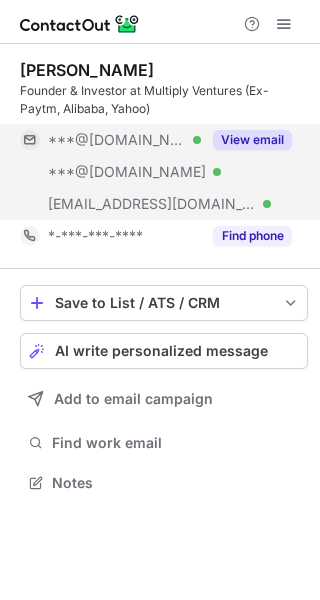click on "View email" at bounding box center (252, 140) 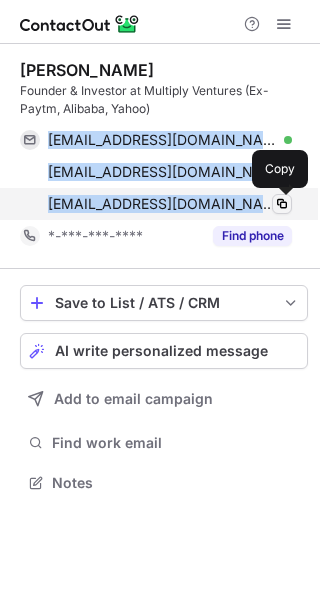 drag, startPoint x: 45, startPoint y: 134, endPoint x: 282, endPoint y: 204, distance: 247.12143 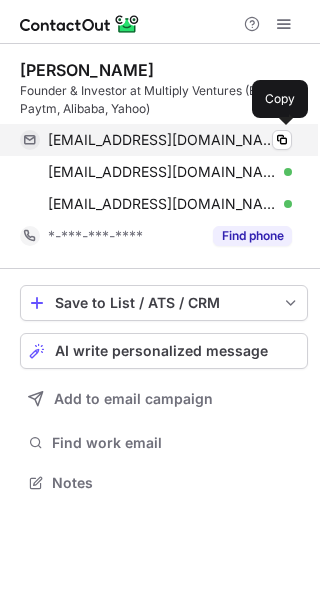 scroll, scrollTop: 0, scrollLeft: 0, axis: both 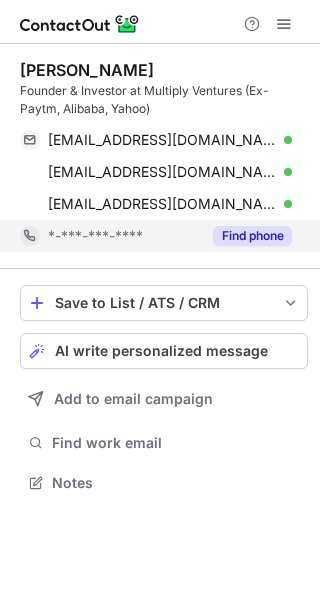 click on "Find phone" at bounding box center [252, 236] 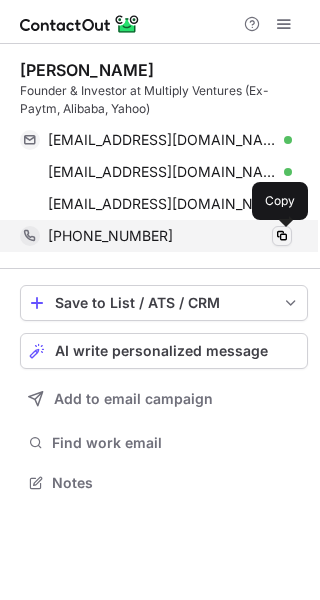 click at bounding box center (282, 236) 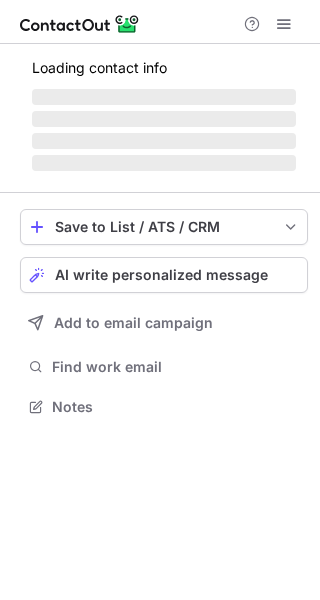 scroll, scrollTop: 0, scrollLeft: 0, axis: both 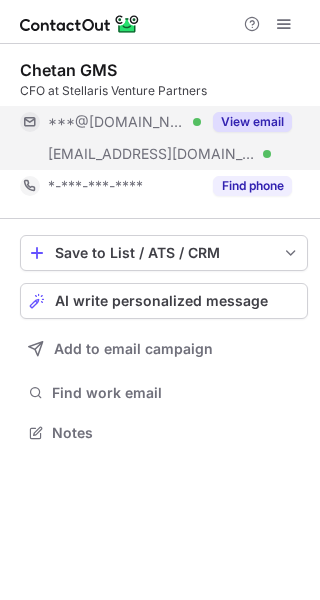 click on "View email" at bounding box center (252, 122) 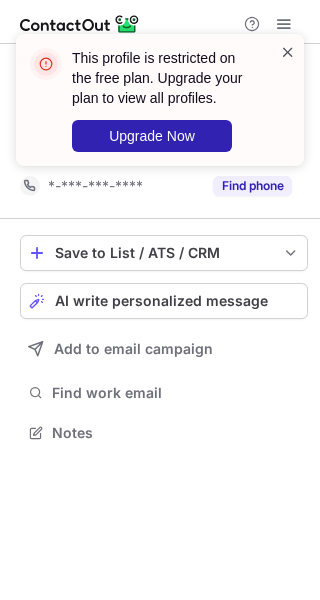 click at bounding box center (288, 52) 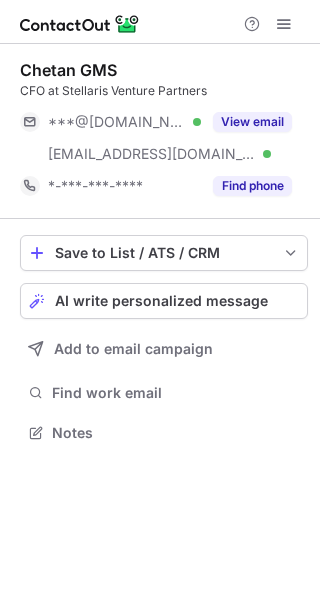 click on "This profile is restricted on the free plan. Upgrade your plan to view all profiles. Upgrade Now" at bounding box center [160, 108] 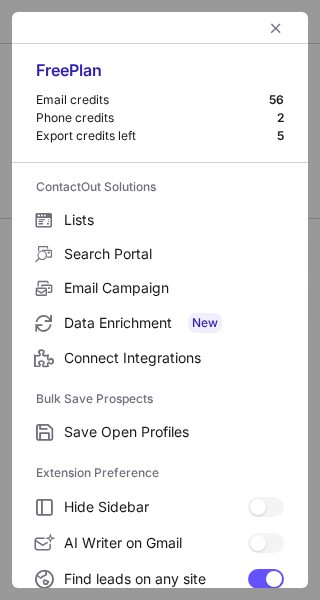 click at bounding box center [160, 28] 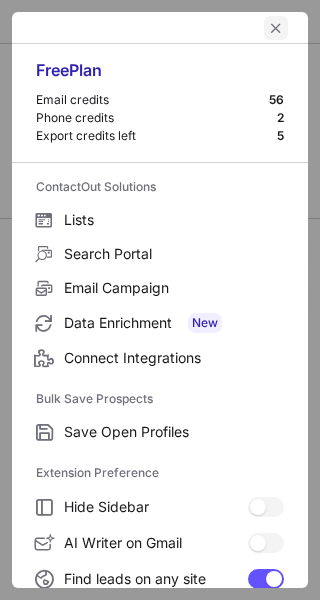 click at bounding box center (276, 28) 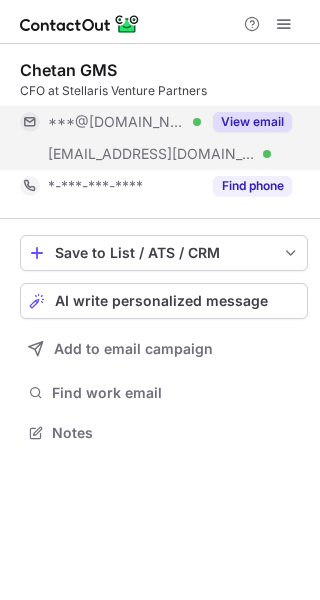 click on "View email" at bounding box center (252, 122) 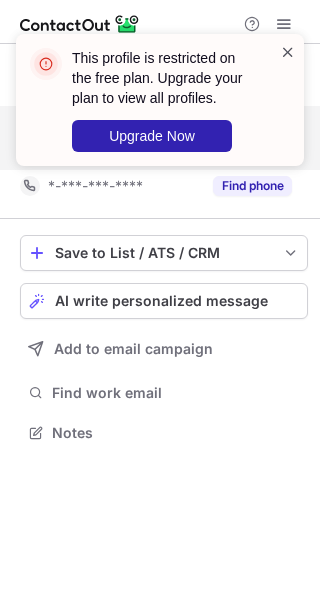 click at bounding box center (288, 52) 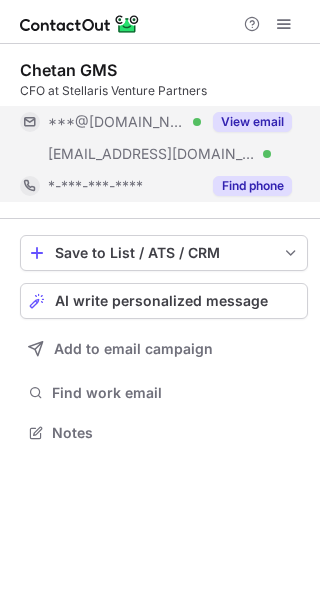 click on "Find phone" at bounding box center (252, 186) 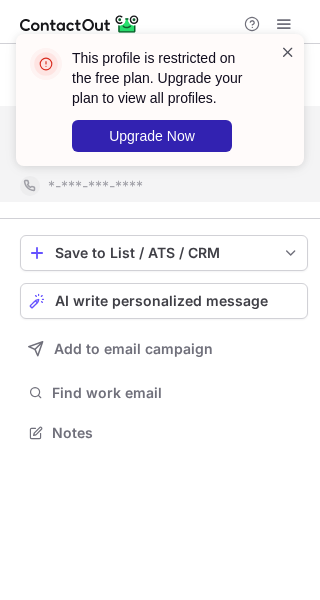 click at bounding box center (288, 52) 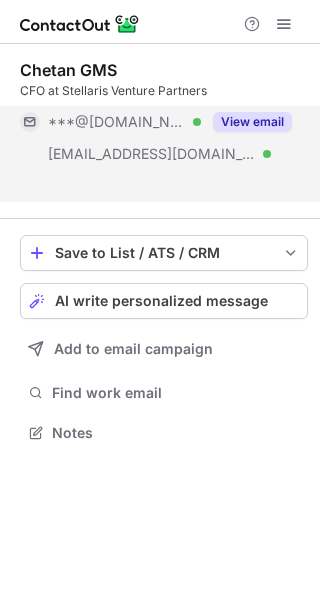click on "This profile is restricted on the free plan. Upgrade your plan to view all profiles. Upgrade Now" at bounding box center [160, 34] 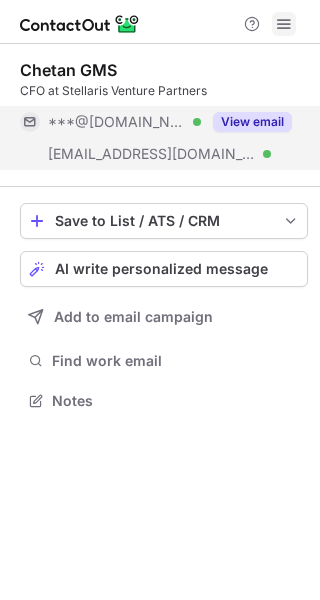 click at bounding box center [284, 24] 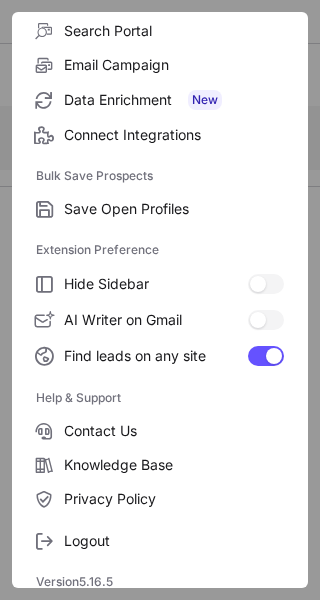scroll, scrollTop: 232, scrollLeft: 0, axis: vertical 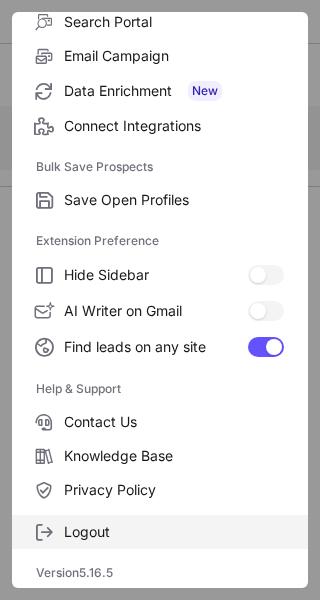 click on "Logout" at bounding box center (174, 532) 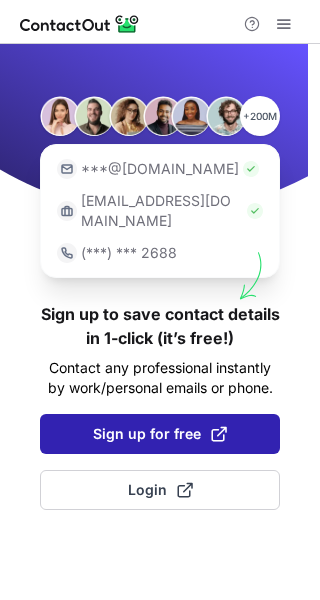 click on "Sign up for free" at bounding box center (160, 434) 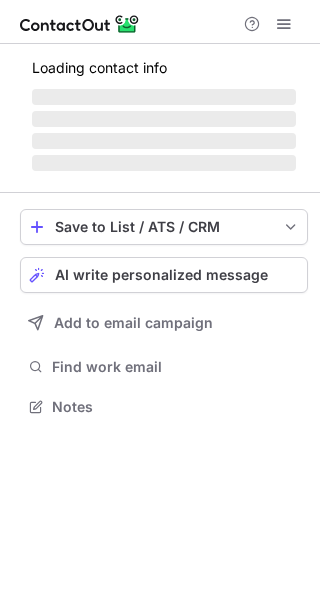 scroll, scrollTop: 0, scrollLeft: 0, axis: both 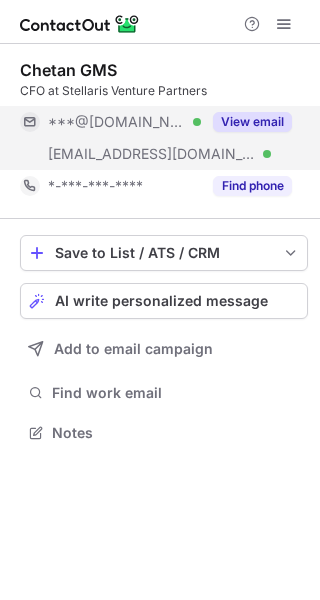 click on "View email" at bounding box center (246, 122) 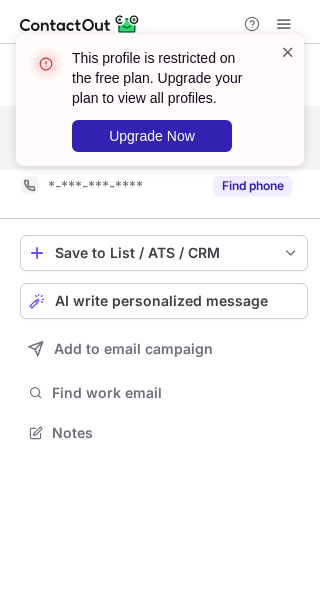 click at bounding box center (288, 52) 